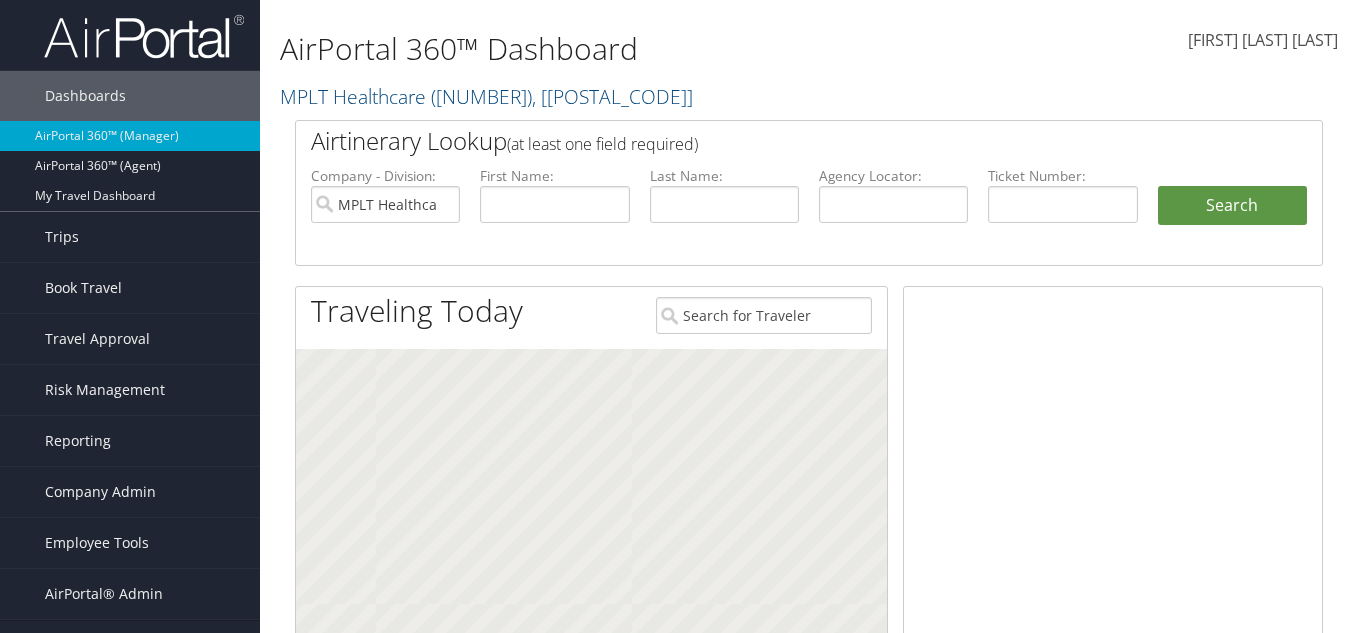scroll, scrollTop: 0, scrollLeft: 0, axis: both 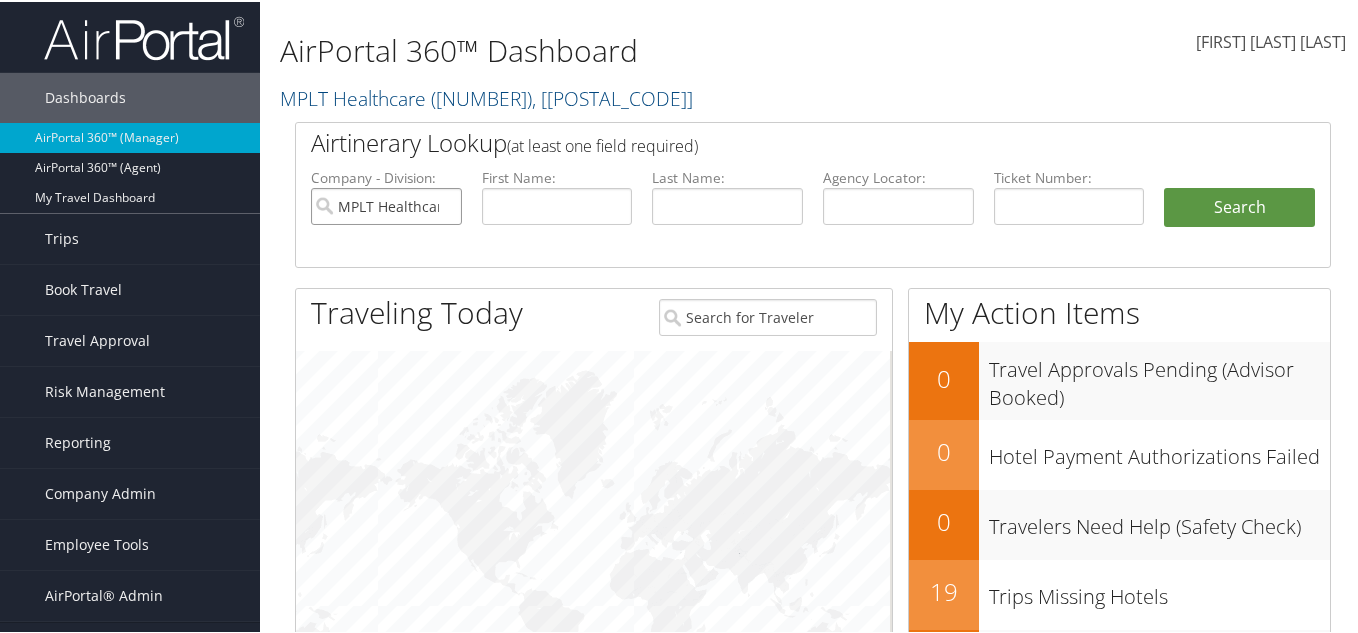 click on "MPLT Healthcare" at bounding box center [386, 204] 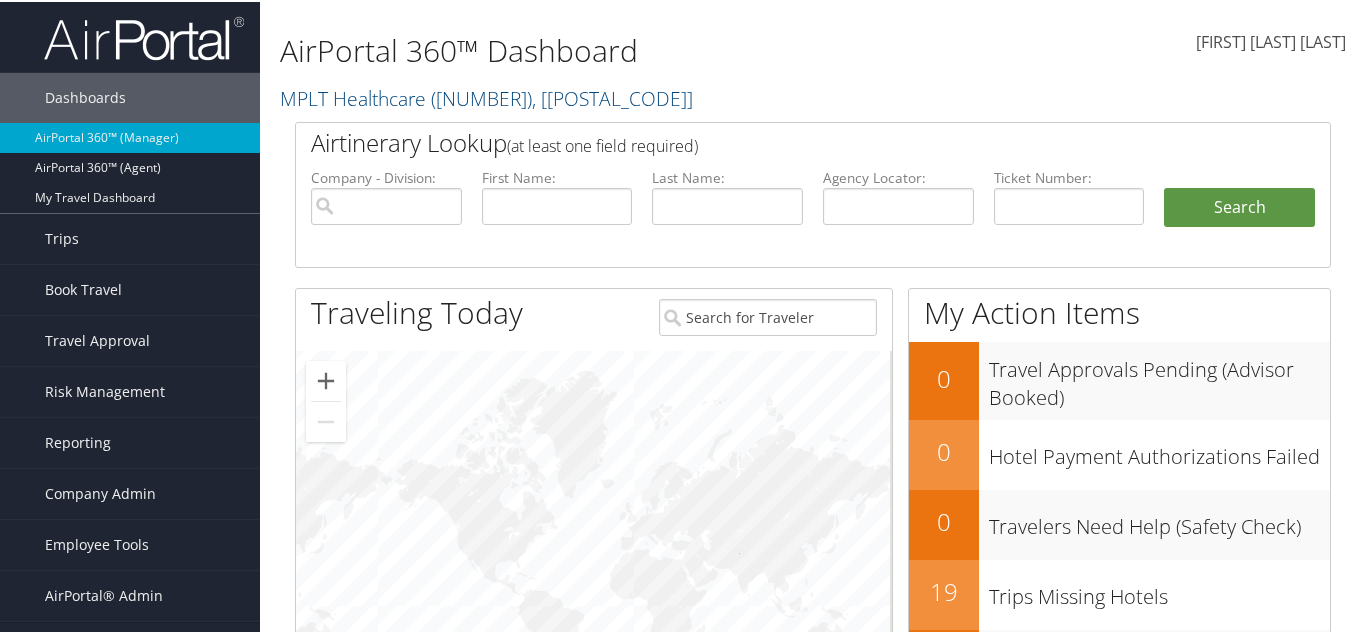 click on "First Name:" at bounding box center [557, 176] 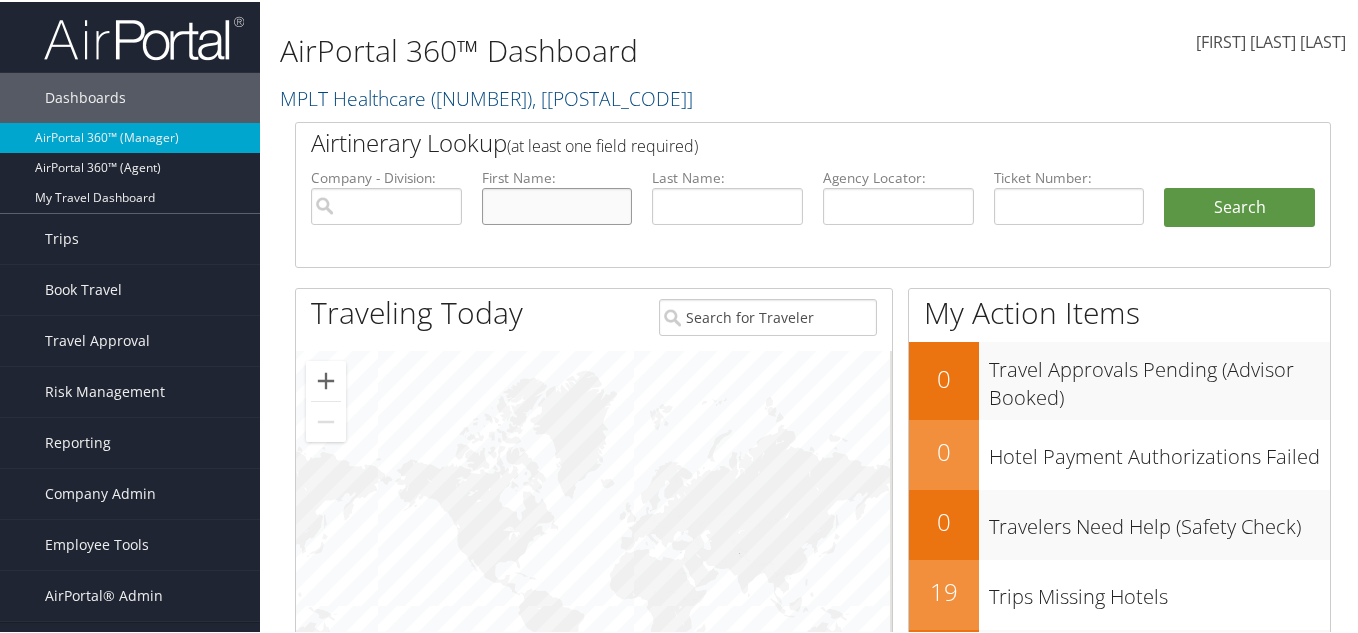 click at bounding box center [557, 204] 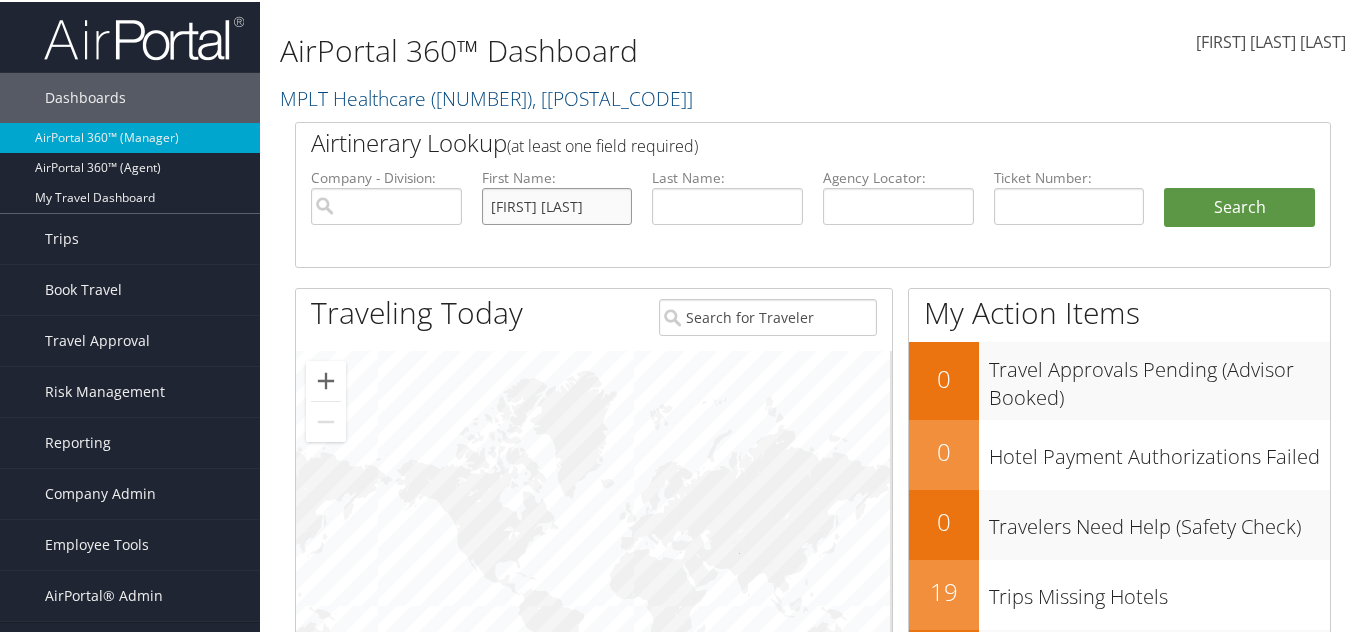 click on "[FIRST] [LAST]" at bounding box center [557, 204] 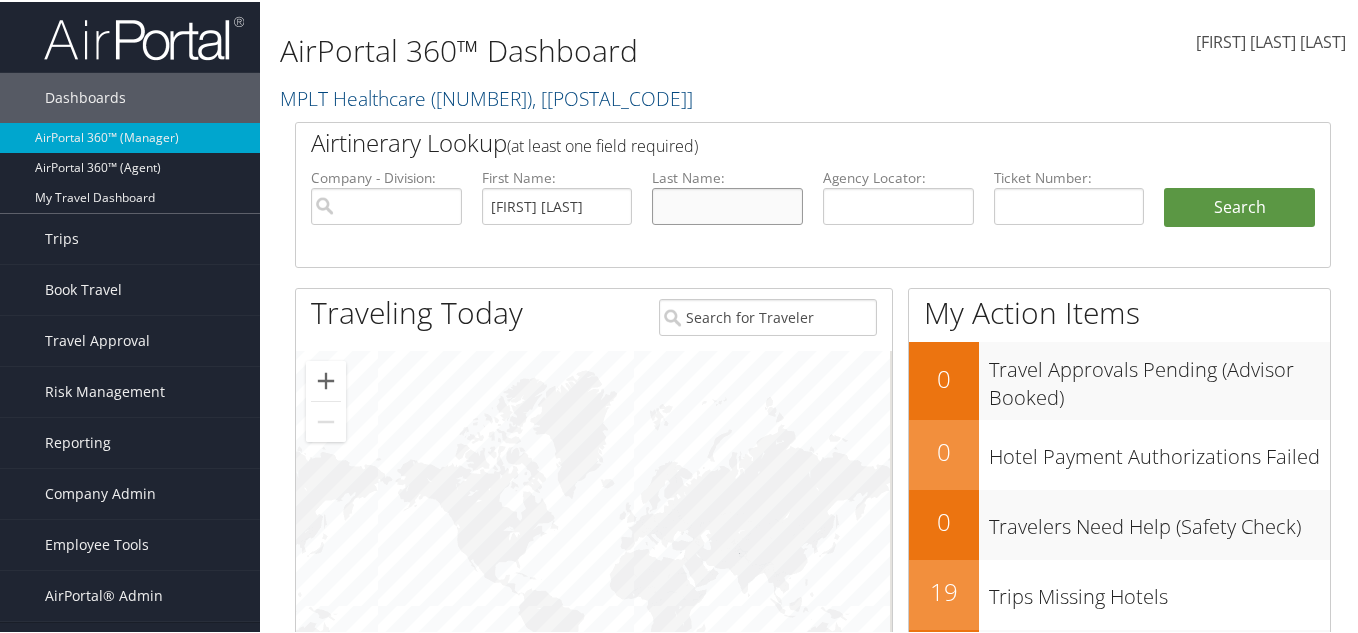 click at bounding box center (727, 204) 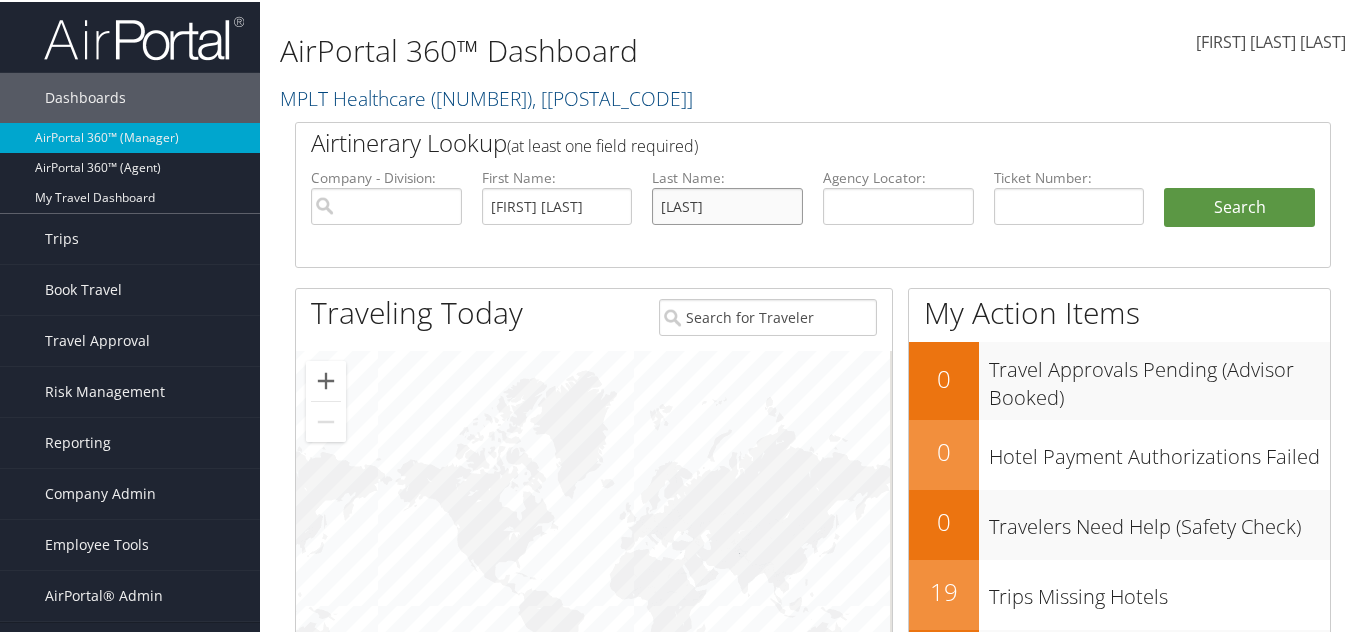 type on "[LAST]" 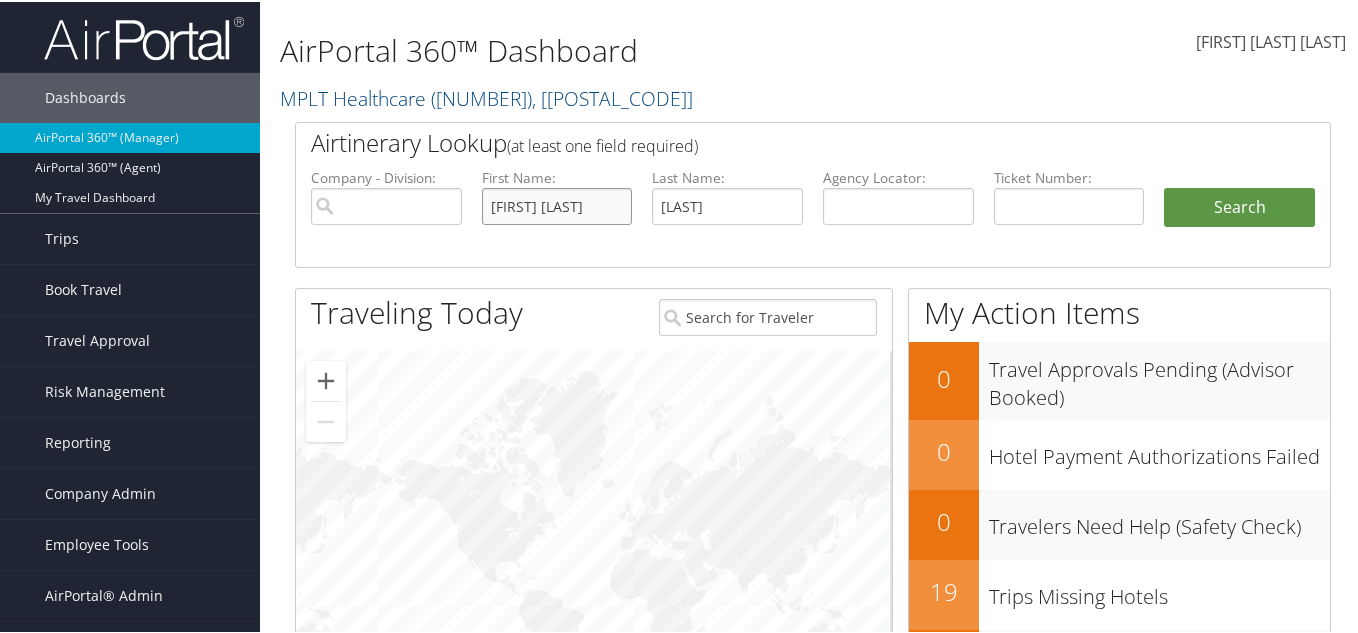 click on "[FIRST] [LAST]" at bounding box center [557, 204] 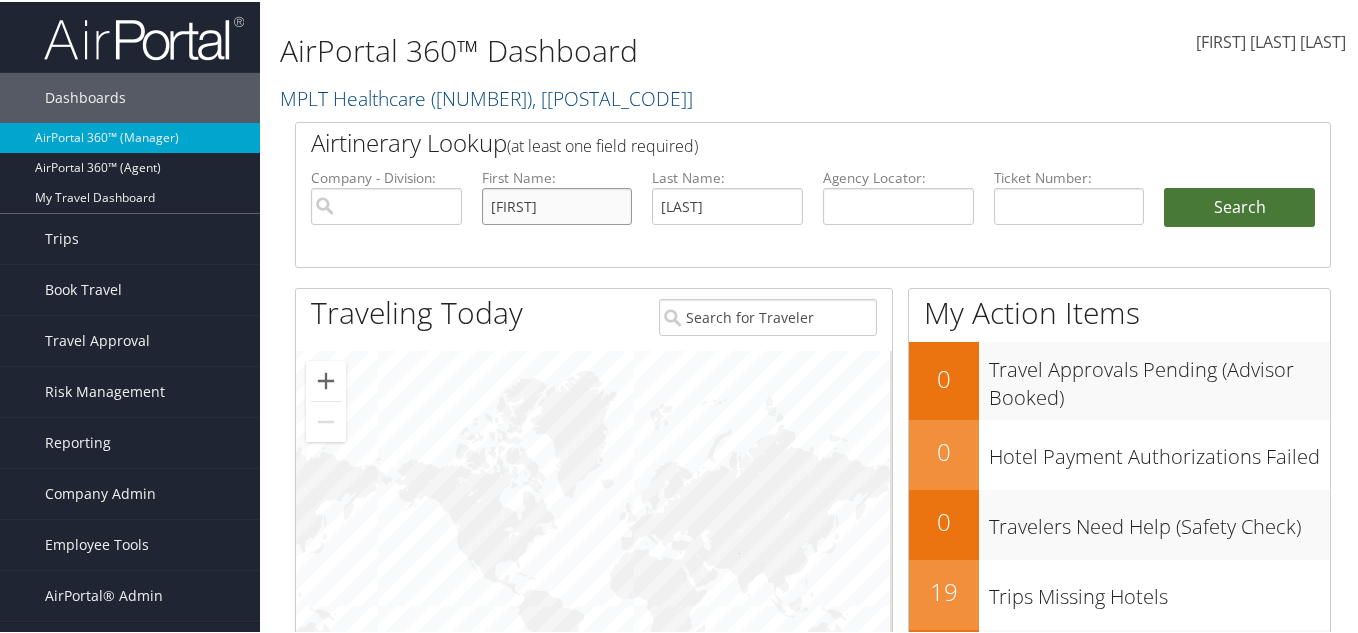 type on "[FIRST]" 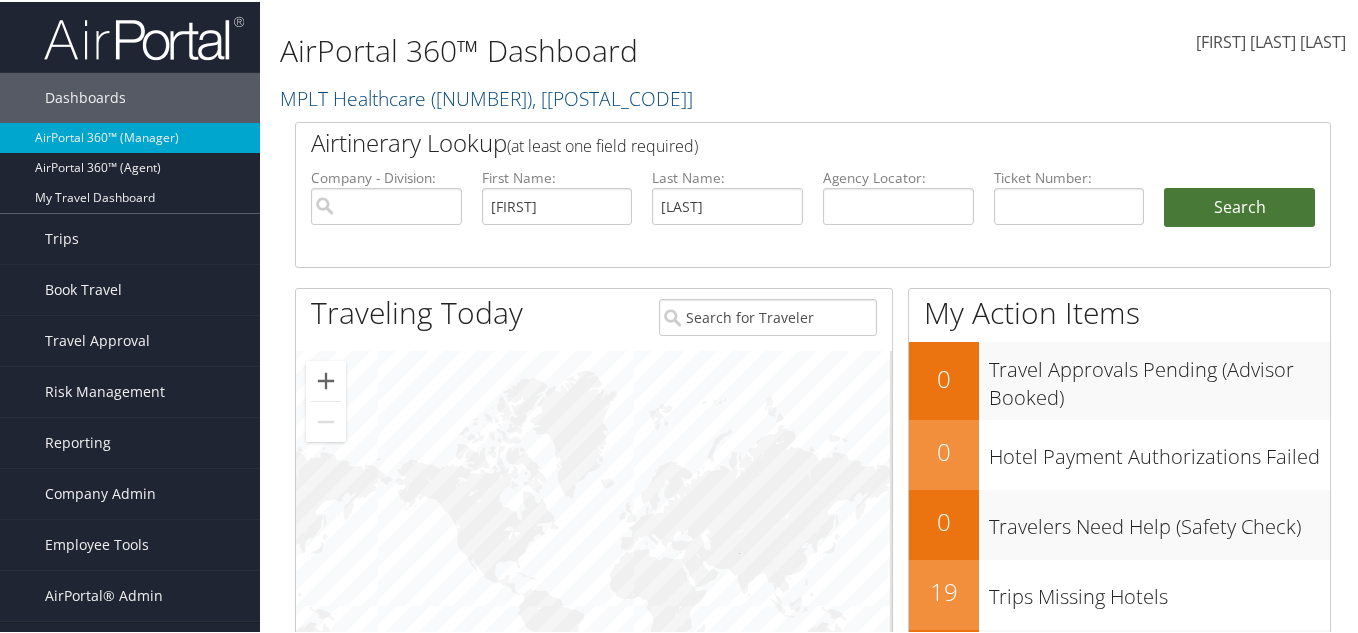 click on "Search" at bounding box center (1239, 206) 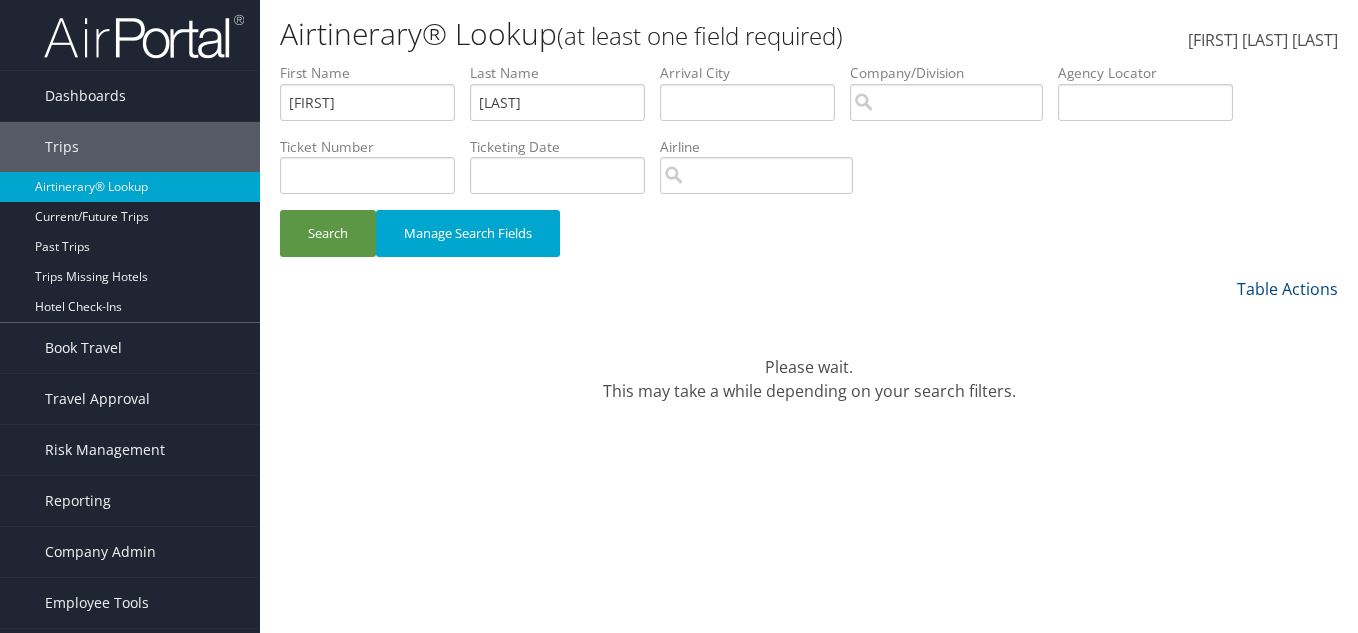 scroll, scrollTop: 0, scrollLeft: 0, axis: both 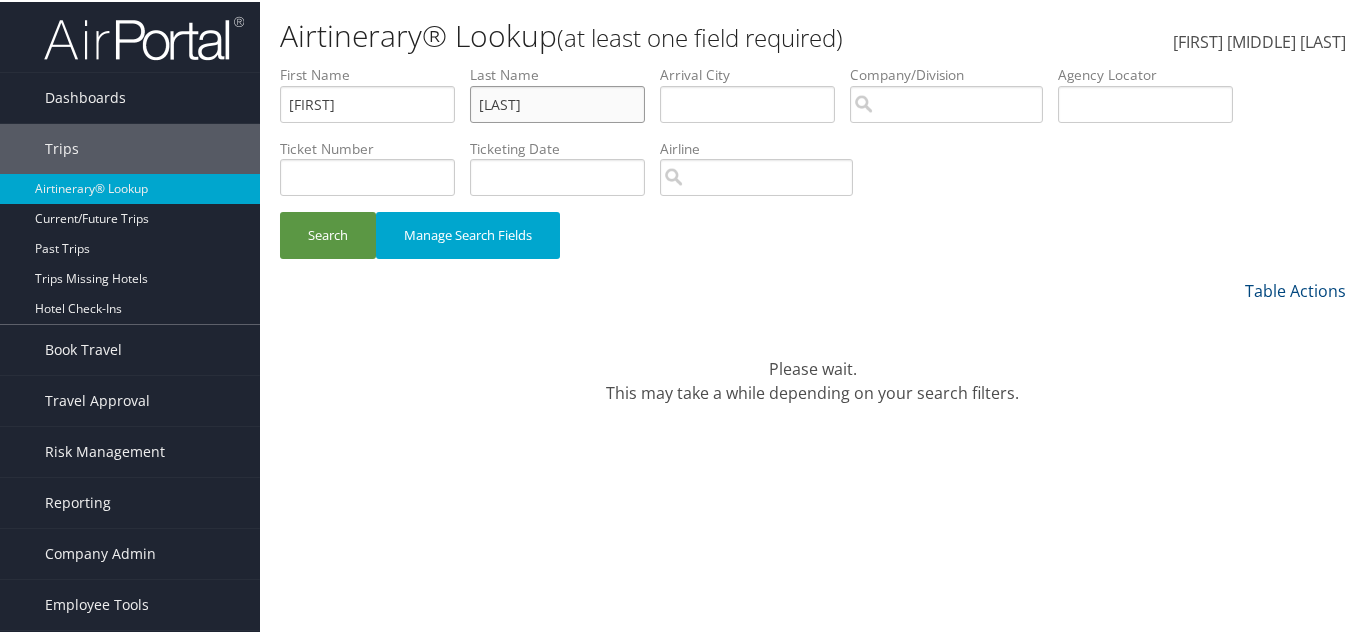click on "First Name [FIRST] Last Name [LAST] Departure City [CITY] Arrival City [CITY] Company/Division Airport/City Code [AIRPORT_CODE] Departure Date Range [DATE] Agency Locator [LOCATOR] Ticket Number [TICKET_NUMBER] Ticketing Date [DATE] Invoice Number [INVOICE_NUMBER] Flight Number [FLIGHT_NUMBER] Agent Name [NAME] Air Confirmation [CONFIRMATION] Hotel Confirmation [CONFIRMATION] Credit Card - Last 4 Digits [CREDIT_CARD_LAST_4] Airline [AIRLINE] Car Rental Chain [CAR_RENTAL_CHAIN] Hotel Chain [HOTEL_CHAIN] Rail Vendor [RAIL_VENDOR] Authorization [AUTHORIZATION] Billable Client Code [CLIENT_CODE] Cost Center [COST_CENTER] Department [DEPARTMENT] Explanation [EXPLANATION] Manager ID [MANAGER_ID] Project [PROJECT] Purpose [PURPOSE] Region [REGION] Traveler ID [TRAVELER_ID]" at bounding box center (813, 63) 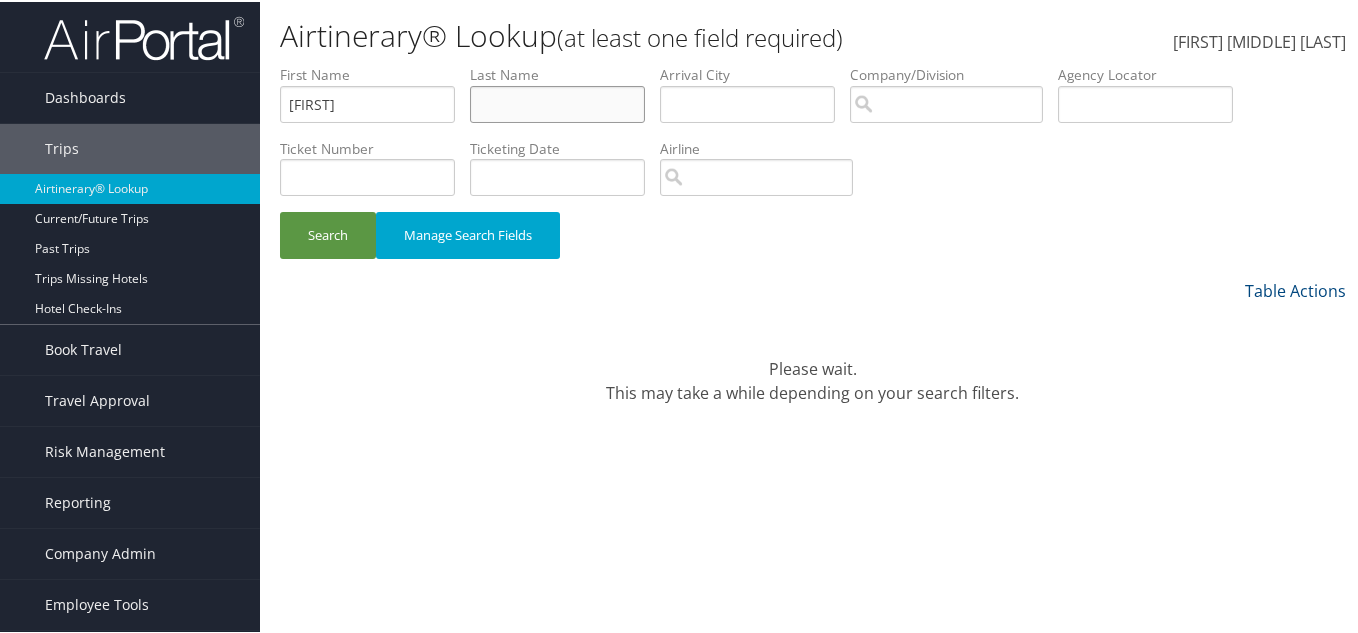 type 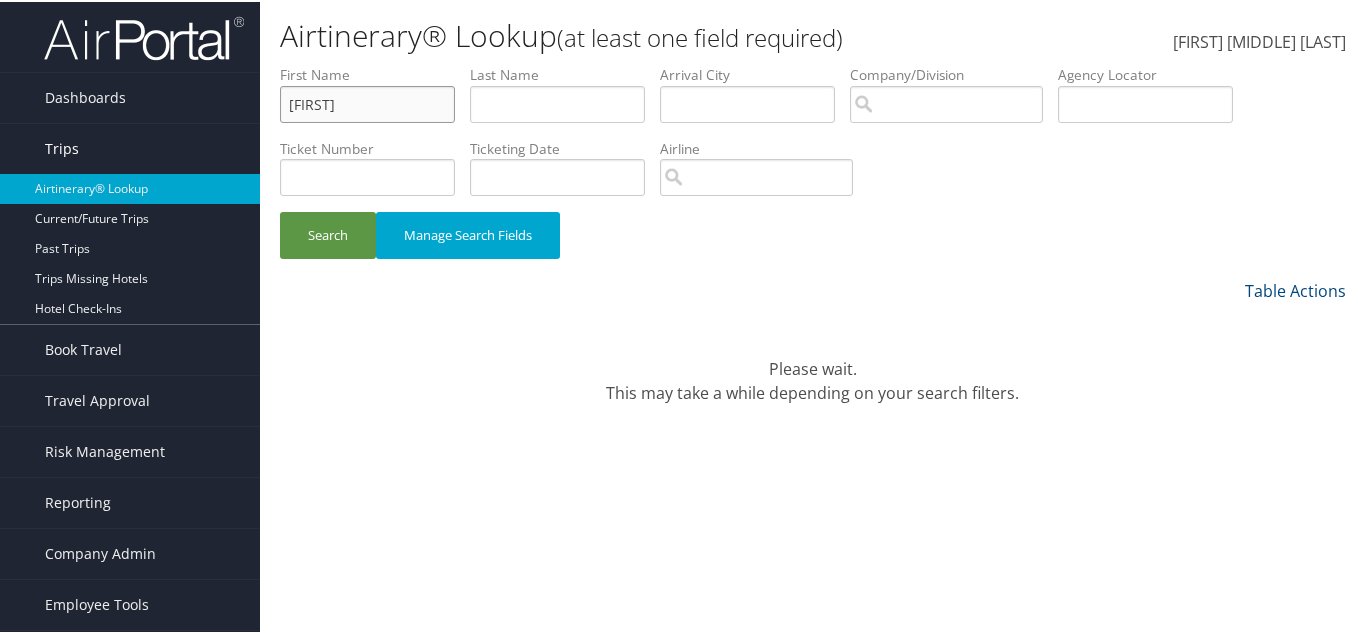 drag, startPoint x: 269, startPoint y: 112, endPoint x: 233, endPoint y: 124, distance: 37.94733 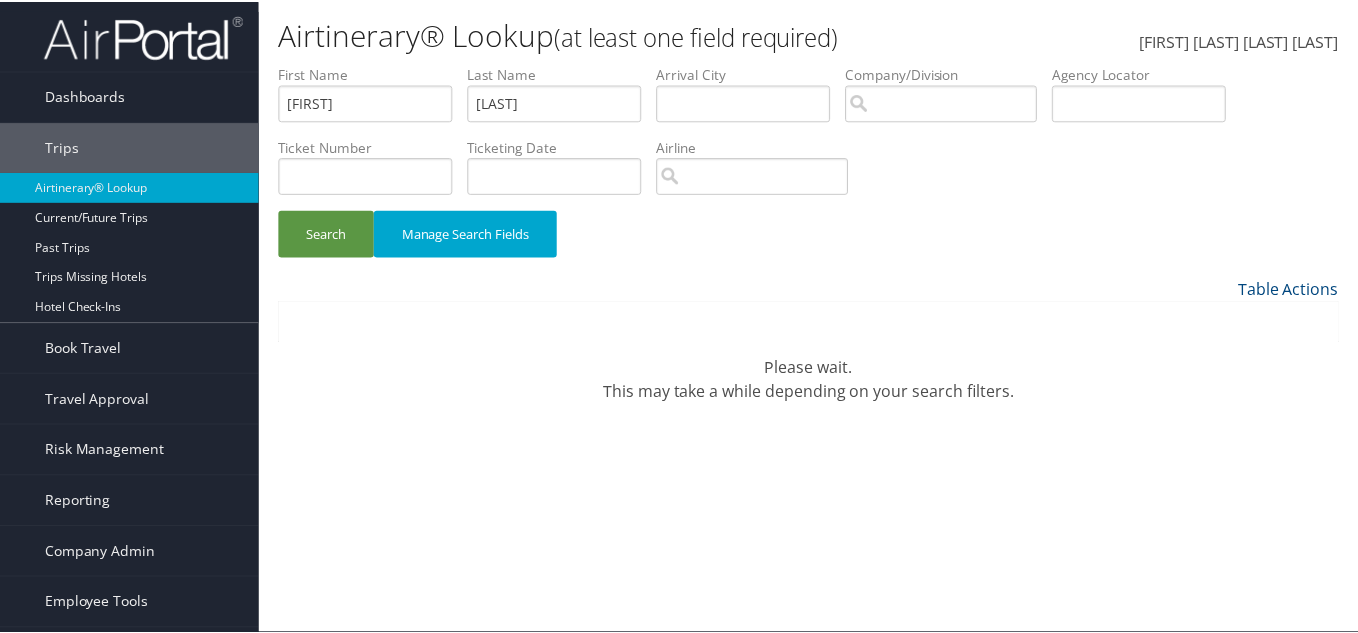 scroll, scrollTop: 0, scrollLeft: 0, axis: both 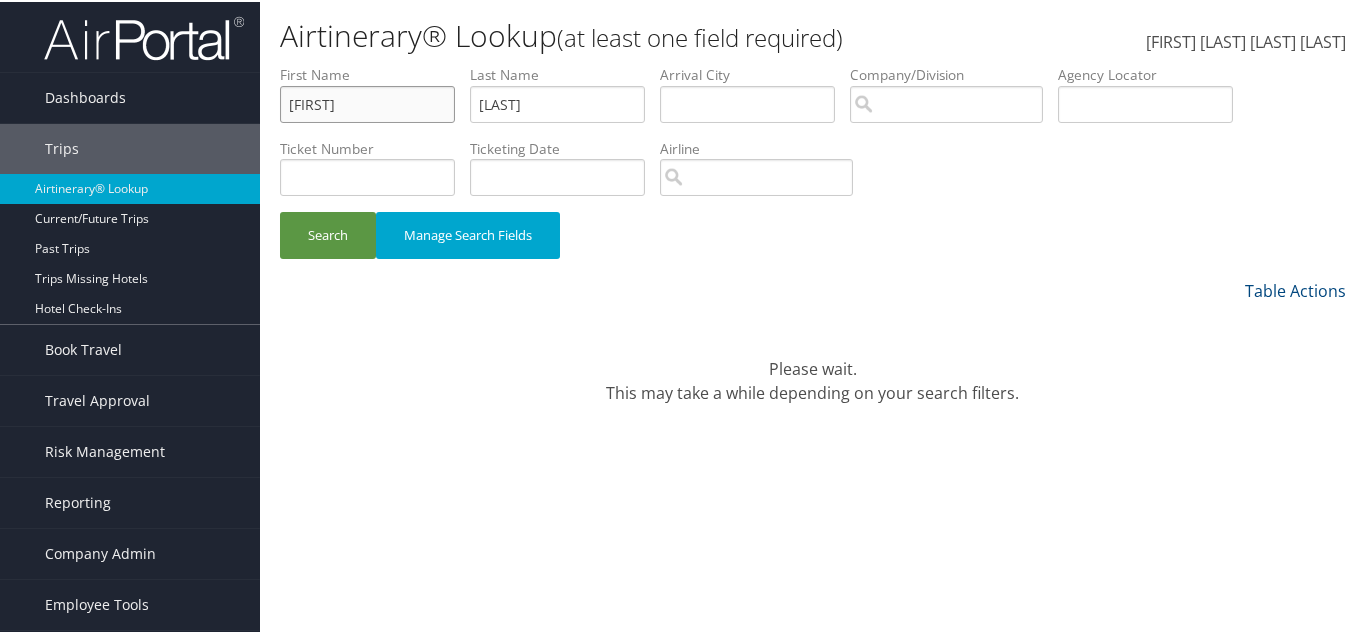 click on "[FIRST] Charles [LAST] Departure City Arrival City Company/Division Airport/City Code Departure Date Range Agency Locator Ticket Number Ticketing Date Invoice Number Flight Number Agent Name Air Confirmation Hotel Confirmation Credit Card - Last 4 Digits Airline Car Rental Chain Hotel Chain Rail Vendor Authorization Billable Client Code Cost Center Department Explanation Manager ID Project Purpose Region Traveler ID Search Manage Search Fields" at bounding box center (813, 170) 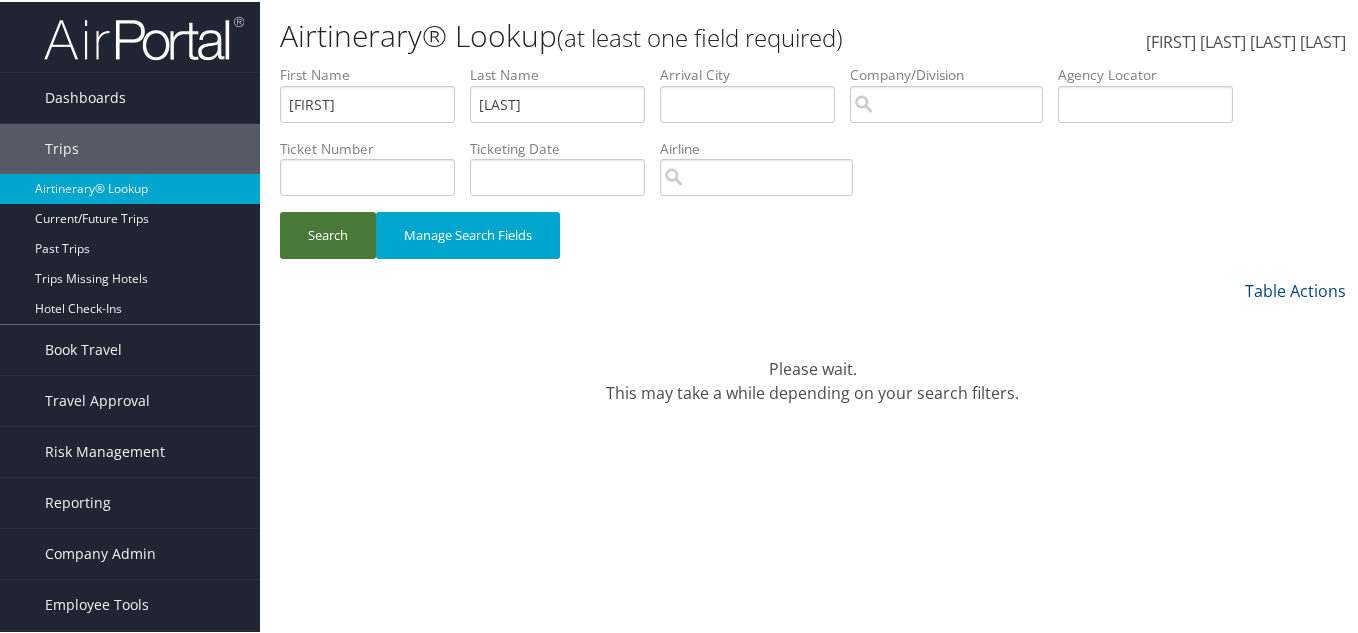 click on "Search" at bounding box center [328, 233] 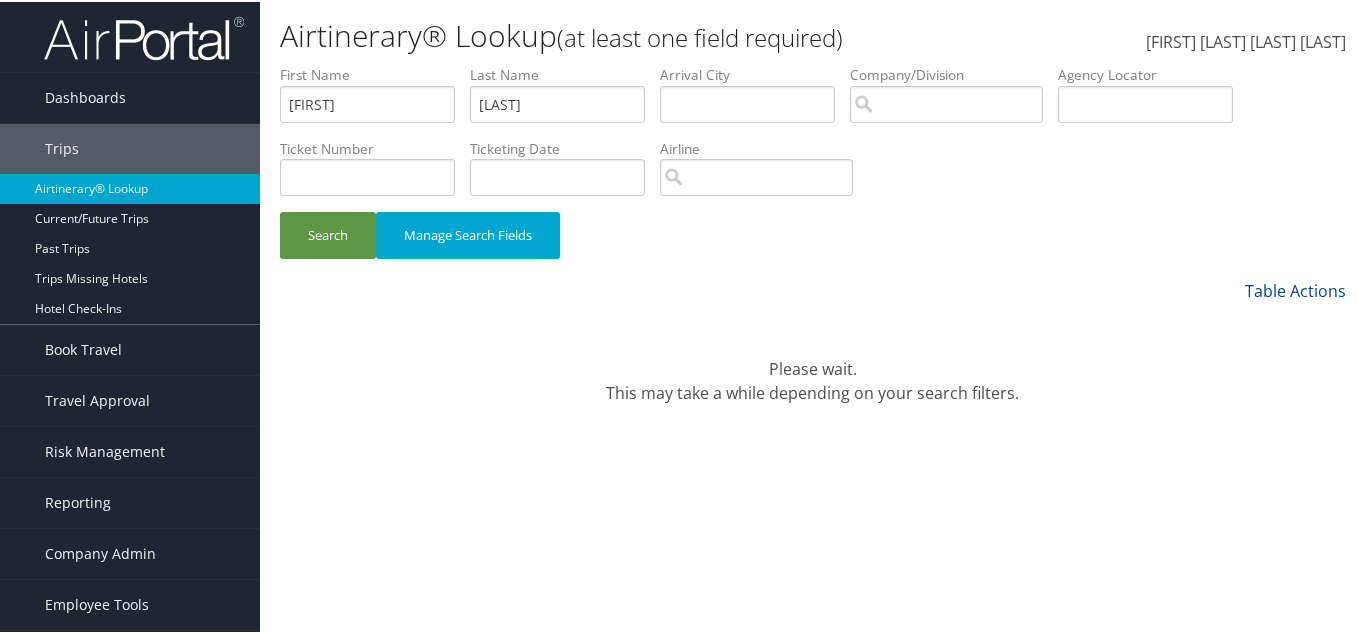 click on "Please wait. This may take a while depending on your search filters." at bounding box center [813, 367] 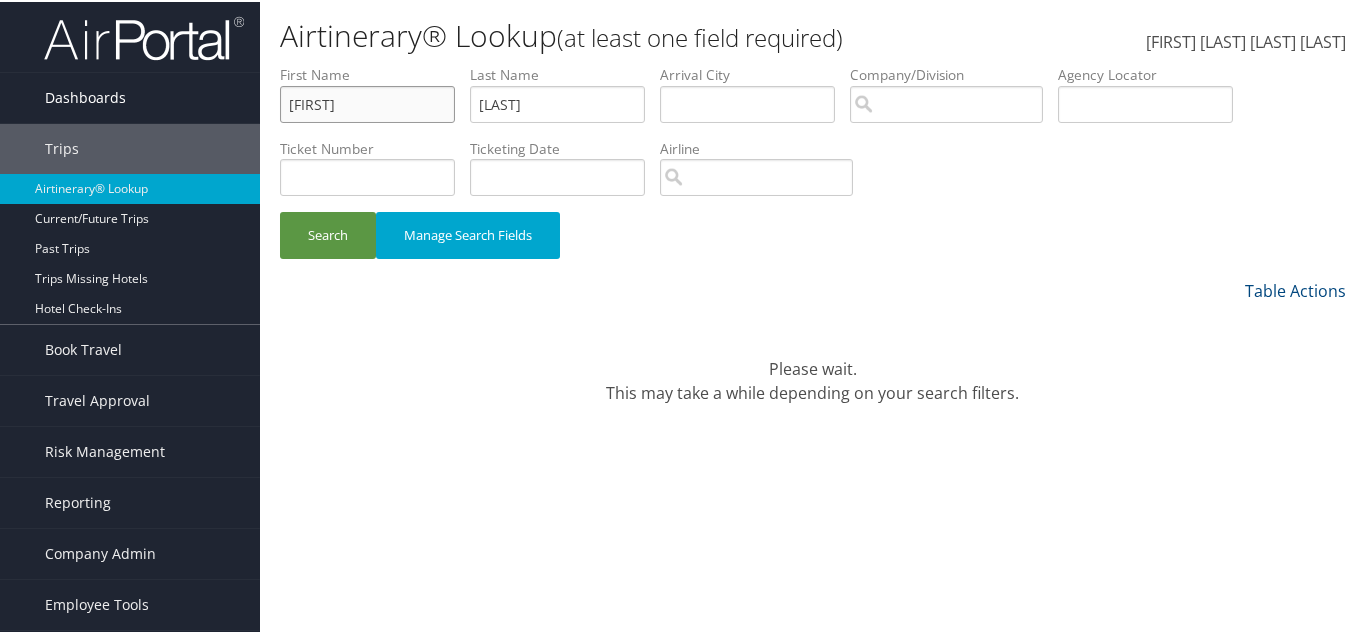 drag, startPoint x: 239, startPoint y: 78, endPoint x: 211, endPoint y: 79, distance: 28.01785 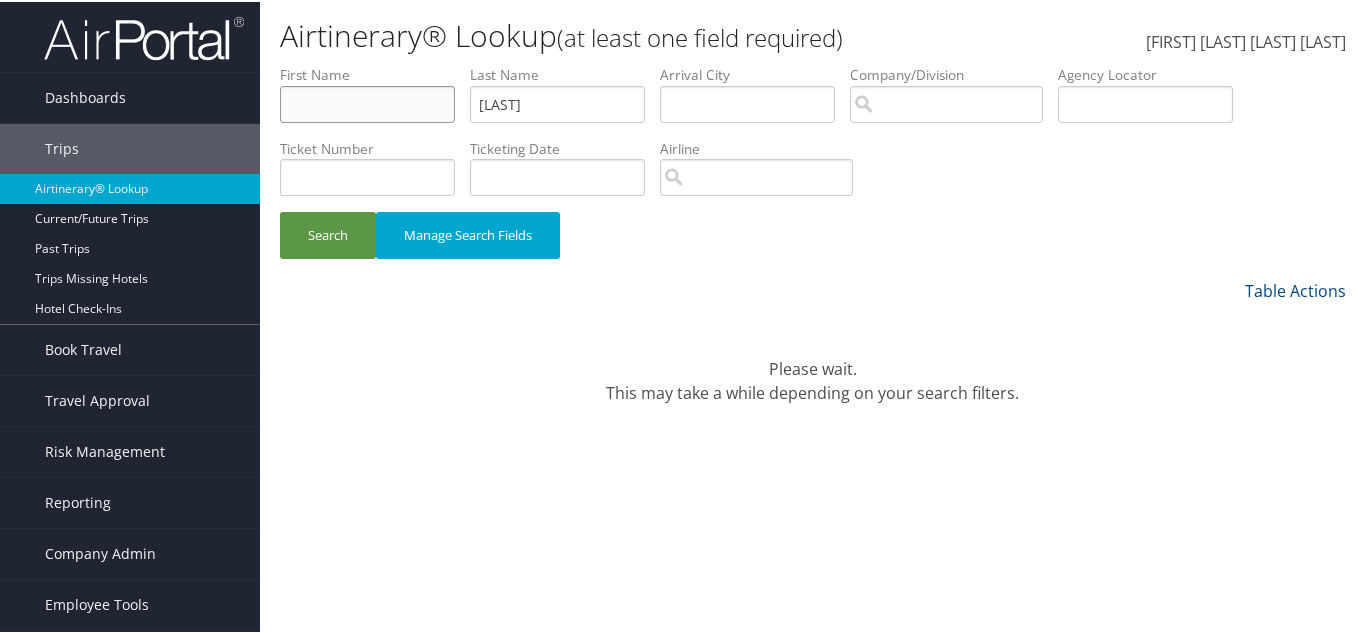 type 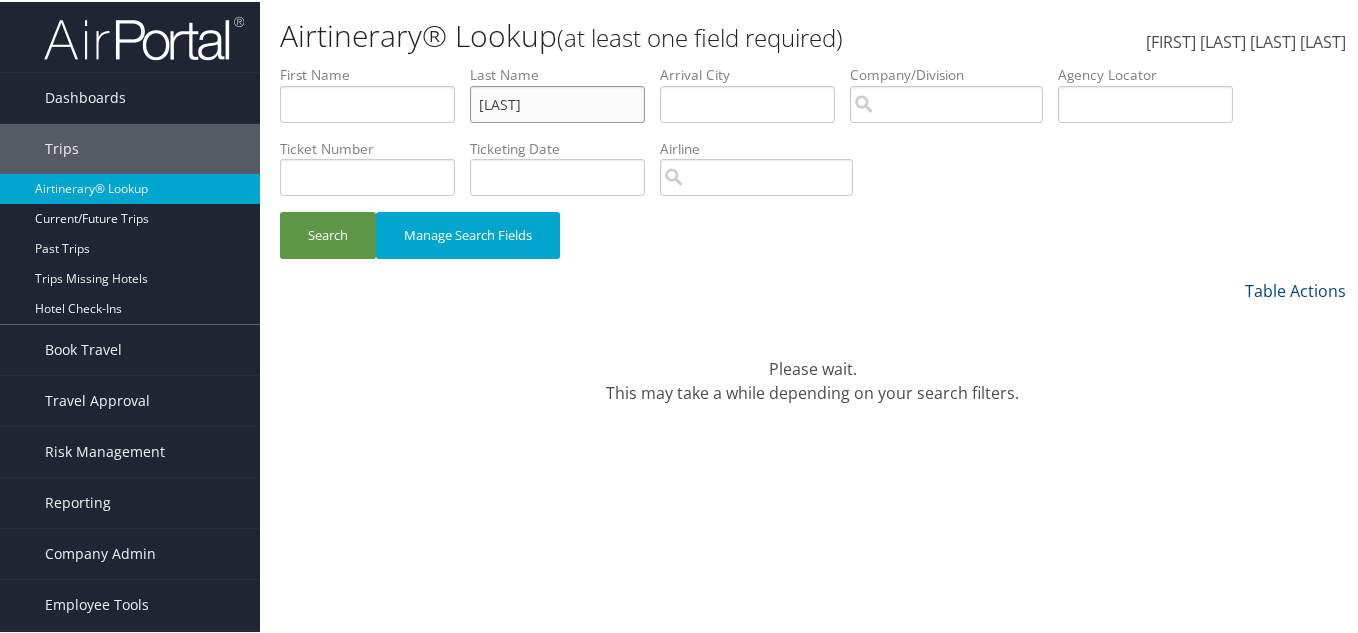 drag, startPoint x: 372, startPoint y: 98, endPoint x: 335, endPoint y: 100, distance: 37.054016 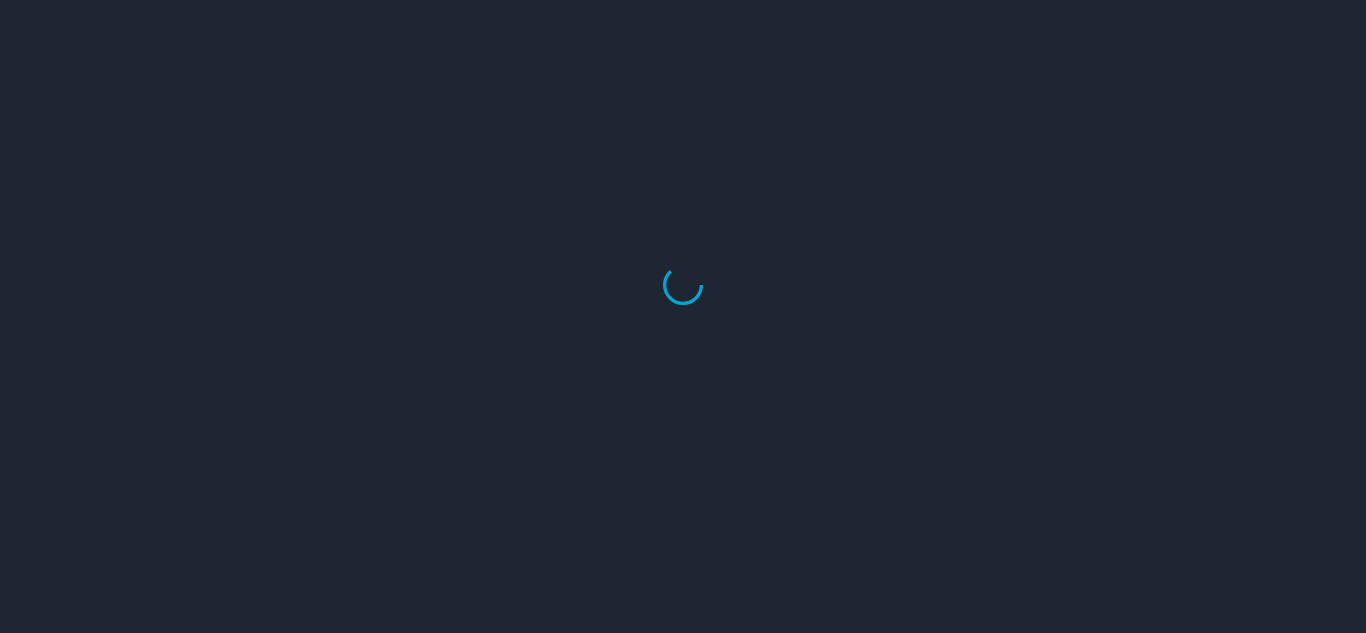 scroll, scrollTop: 0, scrollLeft: 0, axis: both 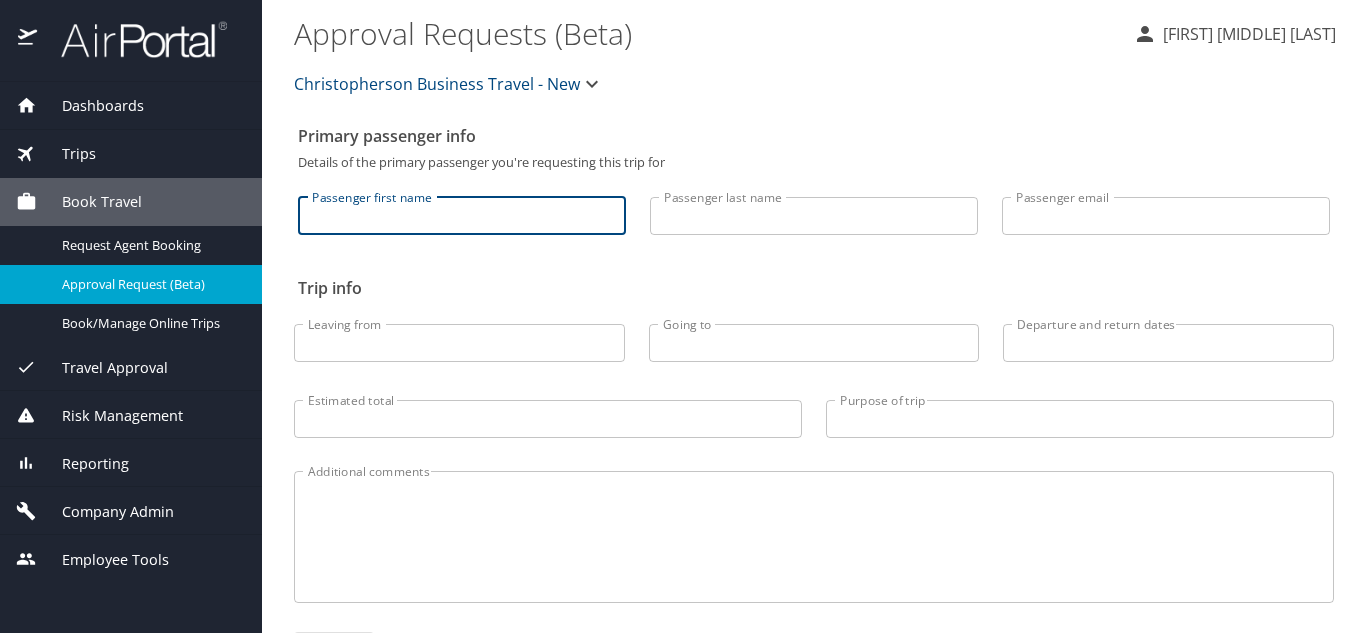 click on "Passenger first name" at bounding box center [462, 216] 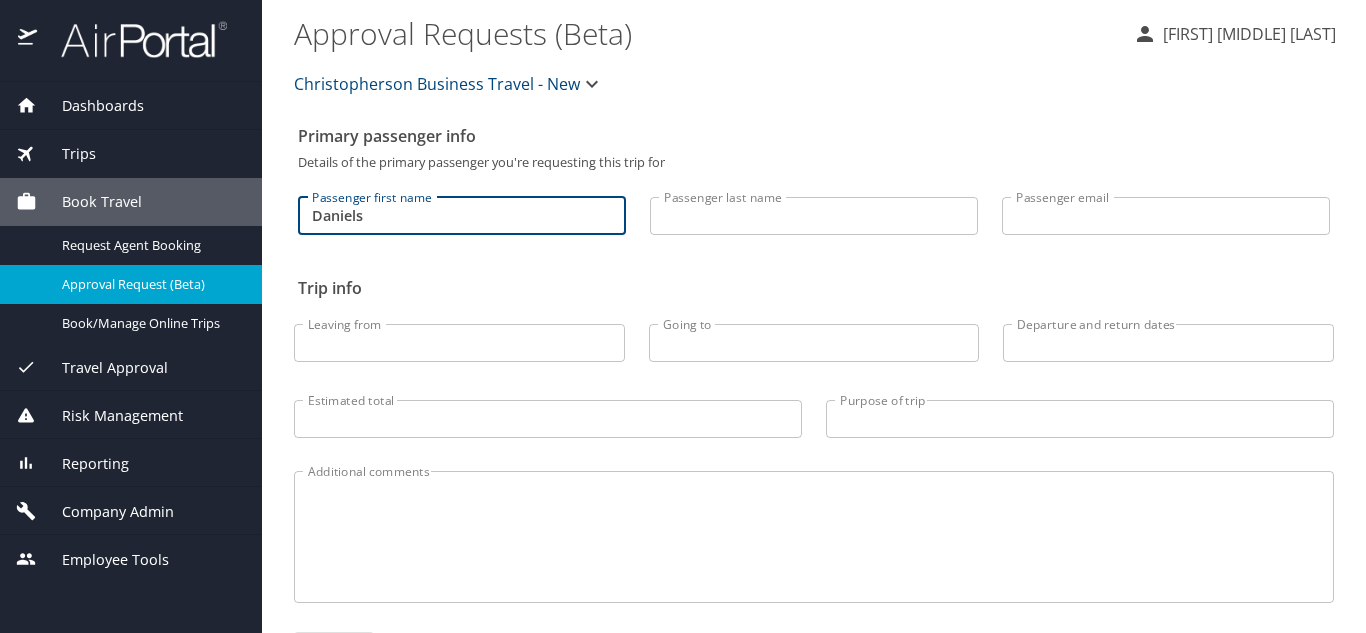 drag, startPoint x: 357, startPoint y: 220, endPoint x: 280, endPoint y: 222, distance: 77.02597 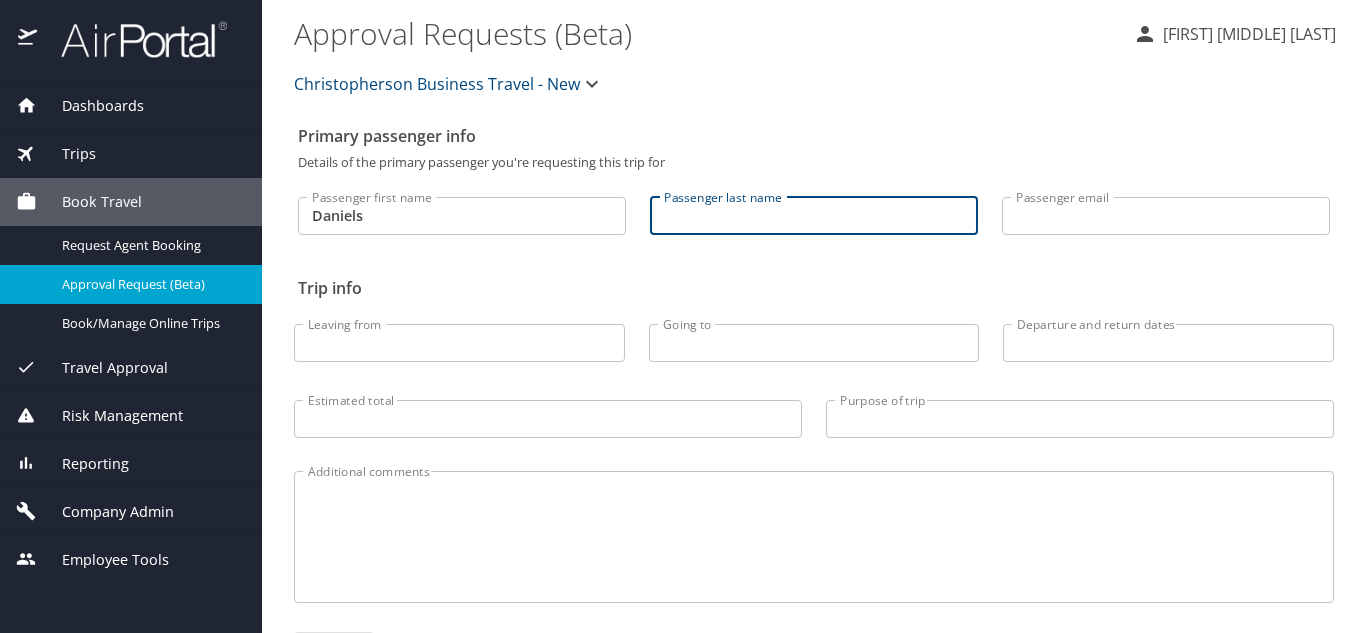 paste on "Daniels" 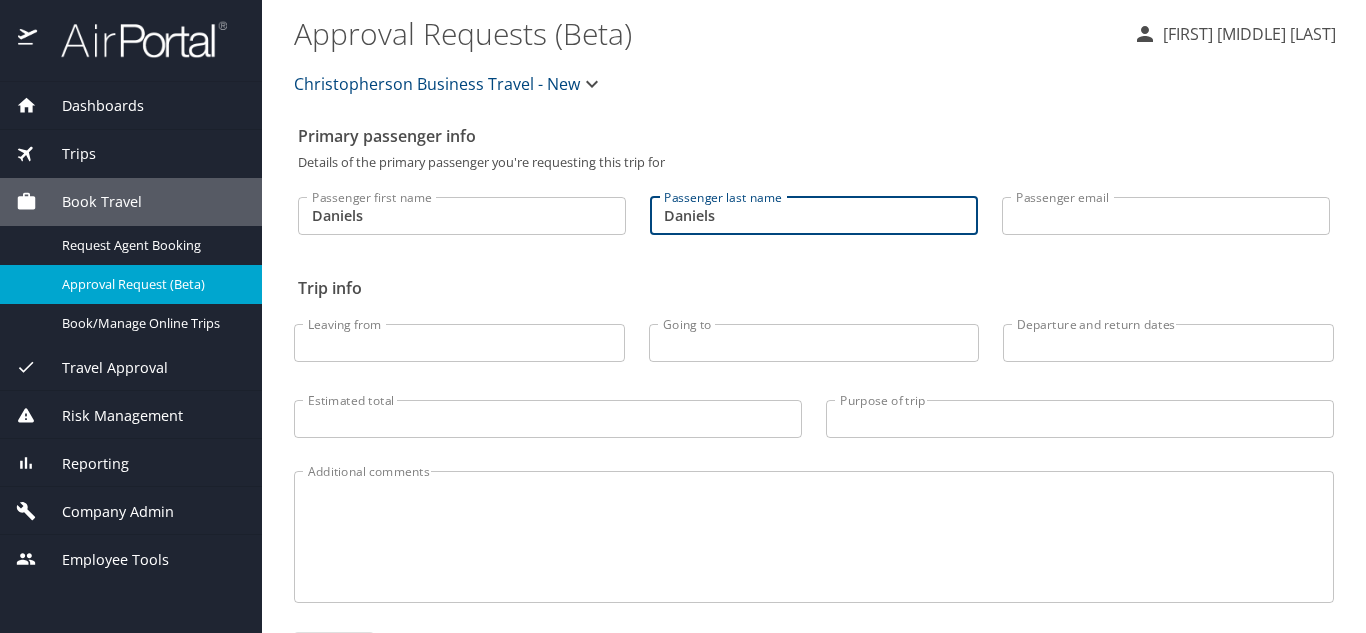 type on "Daniels" 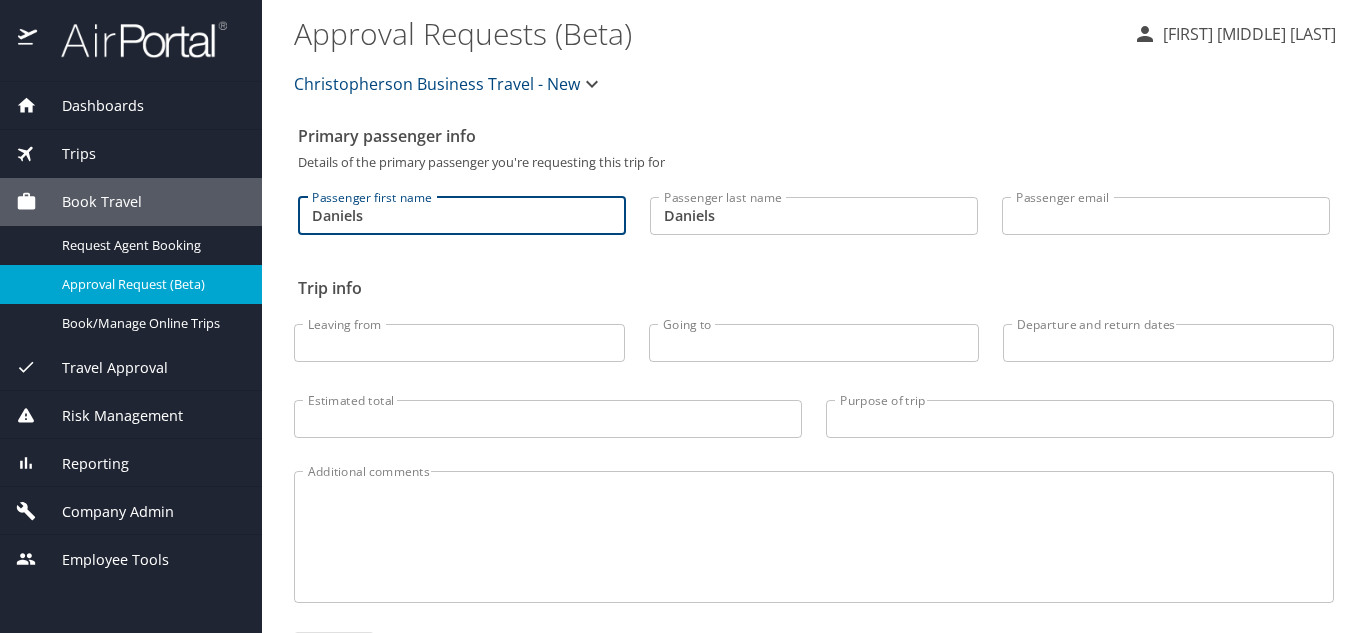 drag, startPoint x: 492, startPoint y: 226, endPoint x: 264, endPoint y: 220, distance: 228.07893 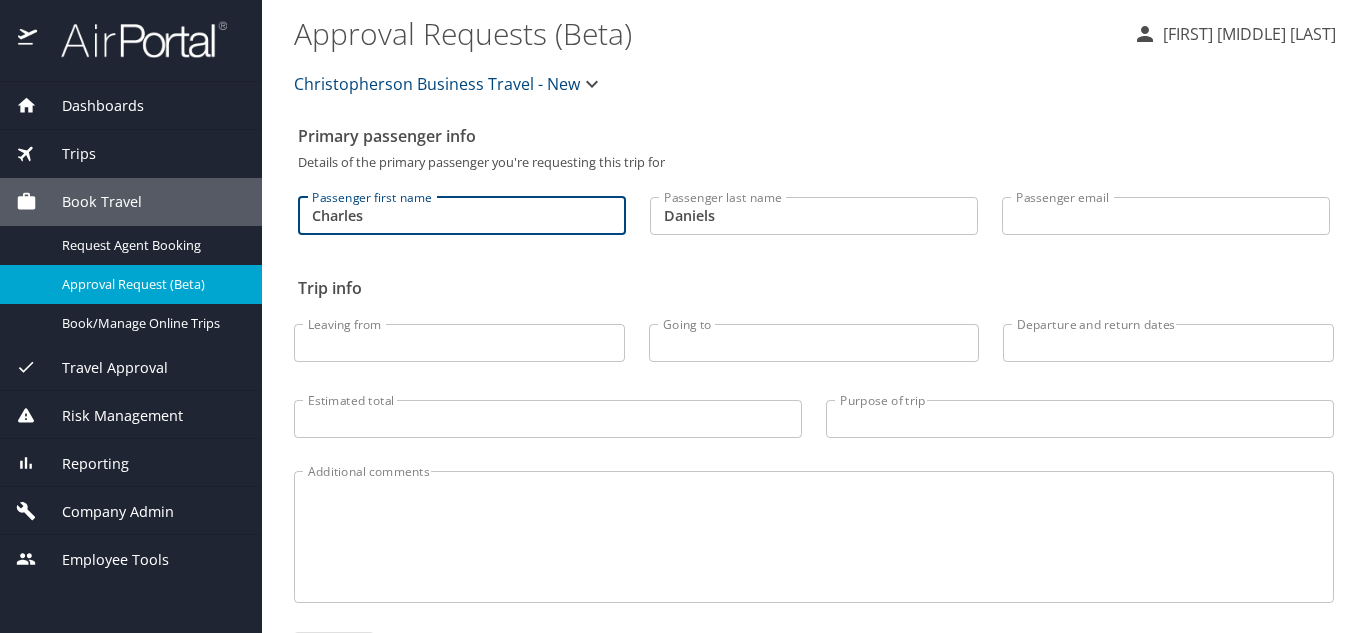 type on "Charles" 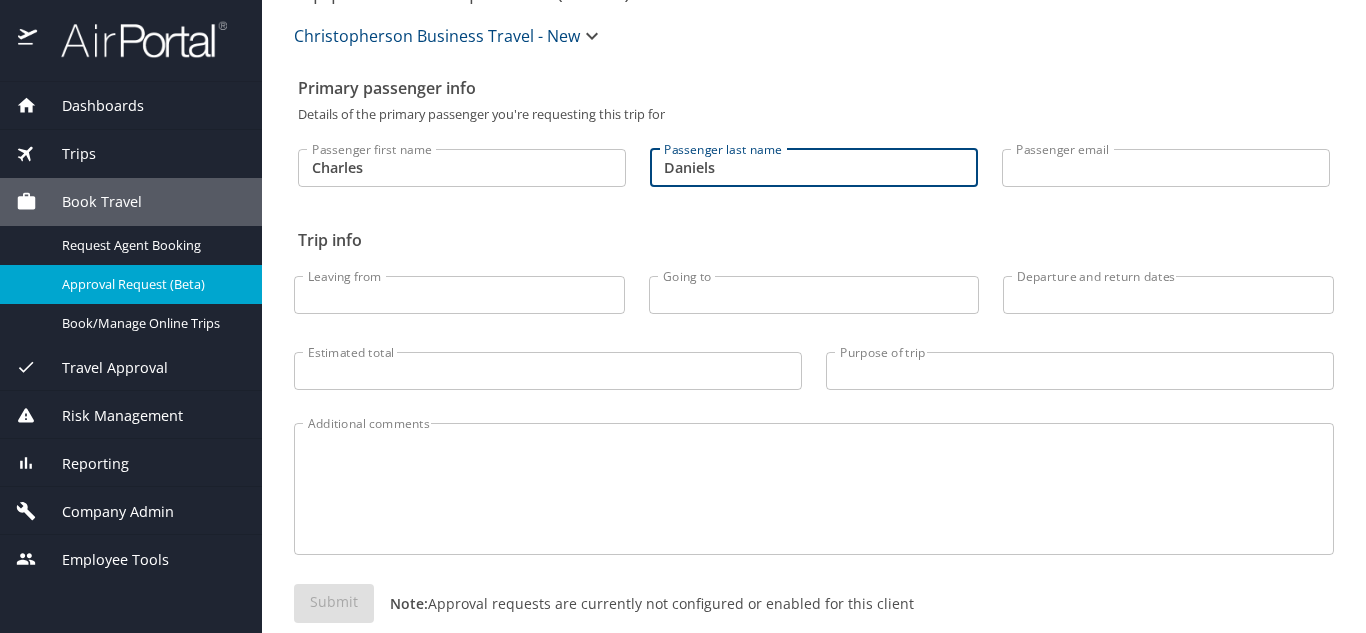 scroll, scrollTop: 82, scrollLeft: 0, axis: vertical 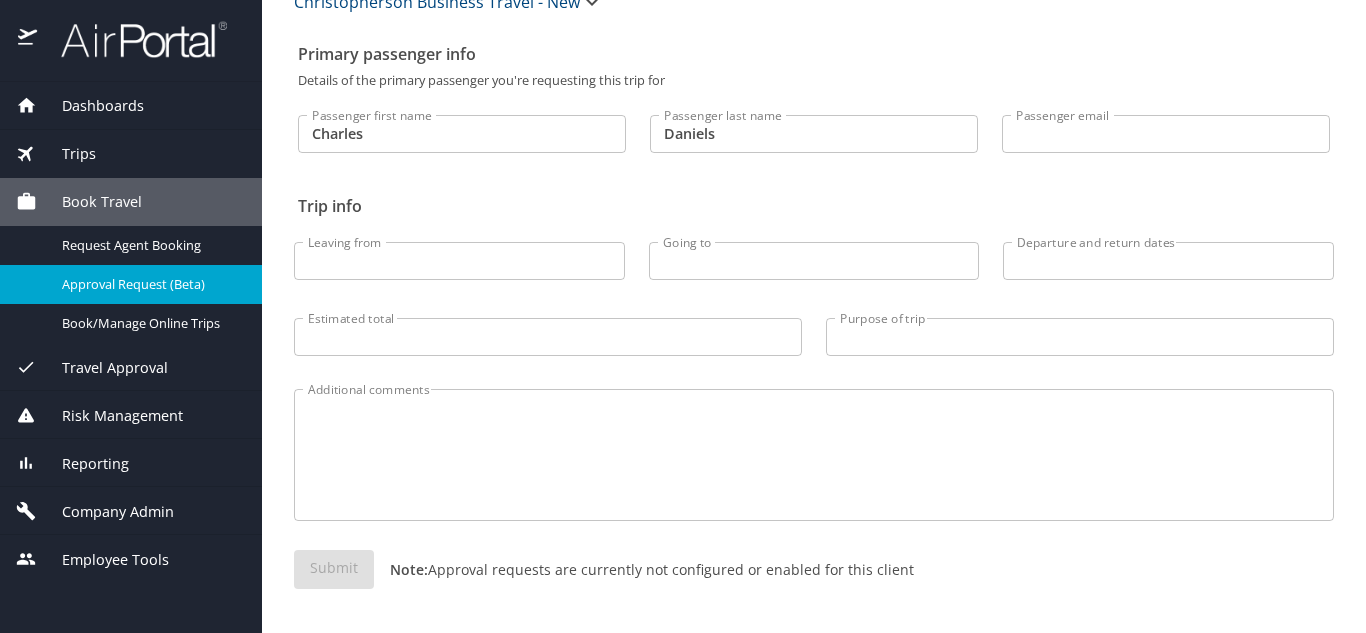 click on "Dashboards" at bounding box center (90, 106) 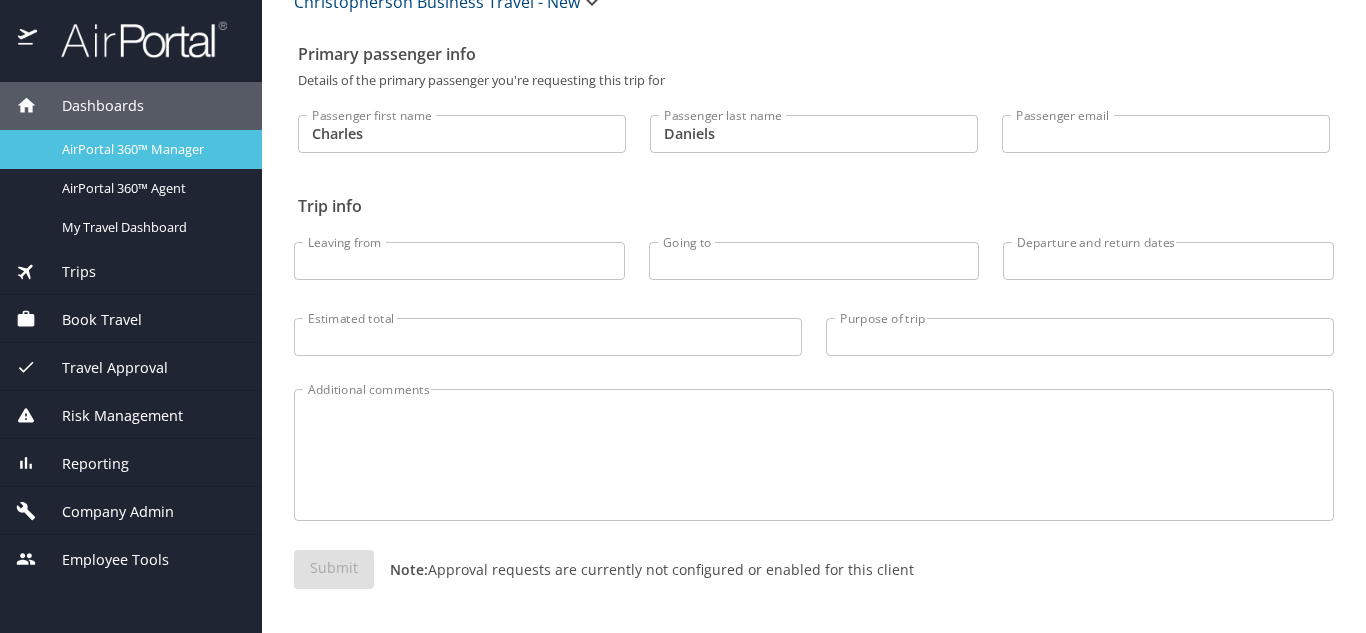 click on "AirPortal 360™ Manager" at bounding box center (150, 149) 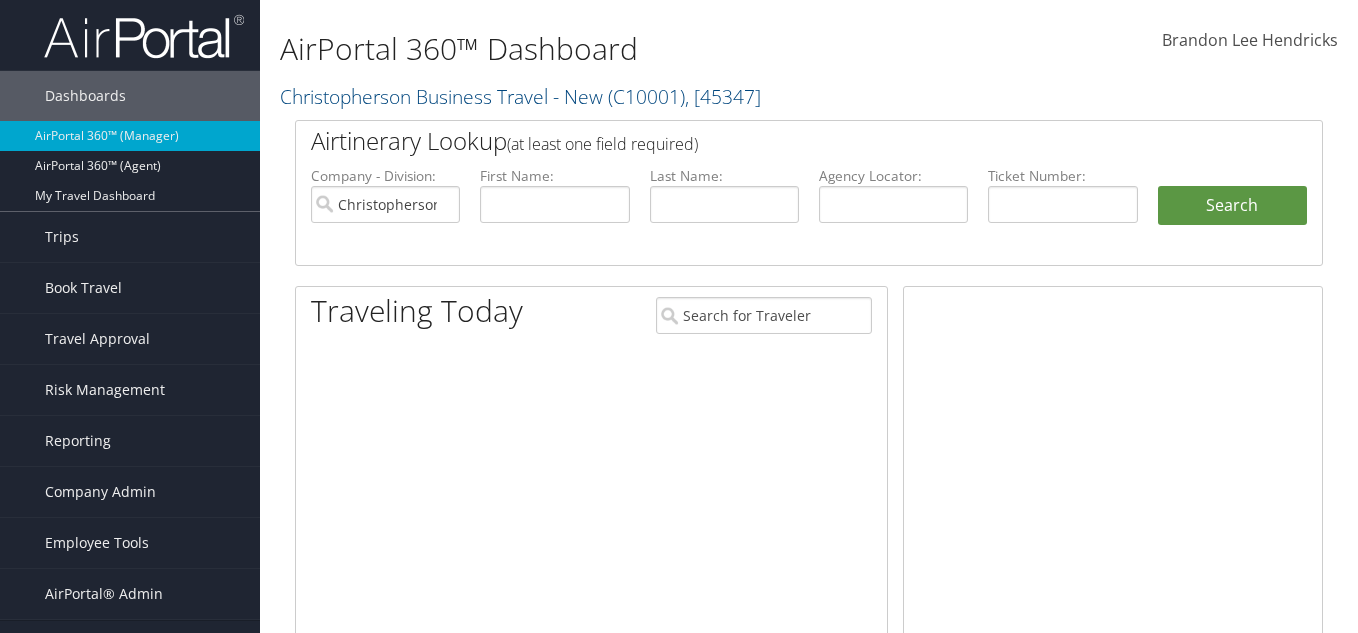 scroll, scrollTop: 0, scrollLeft: 0, axis: both 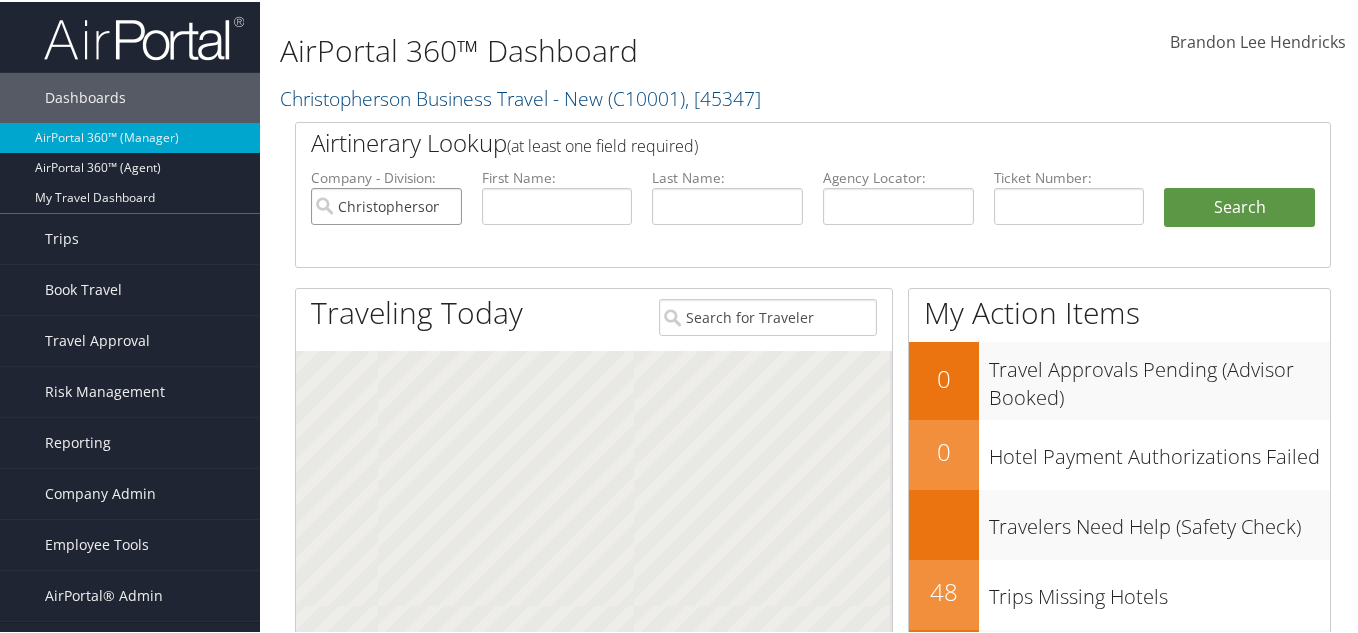 click on "Christopherson Business Travel - New" at bounding box center (386, 204) 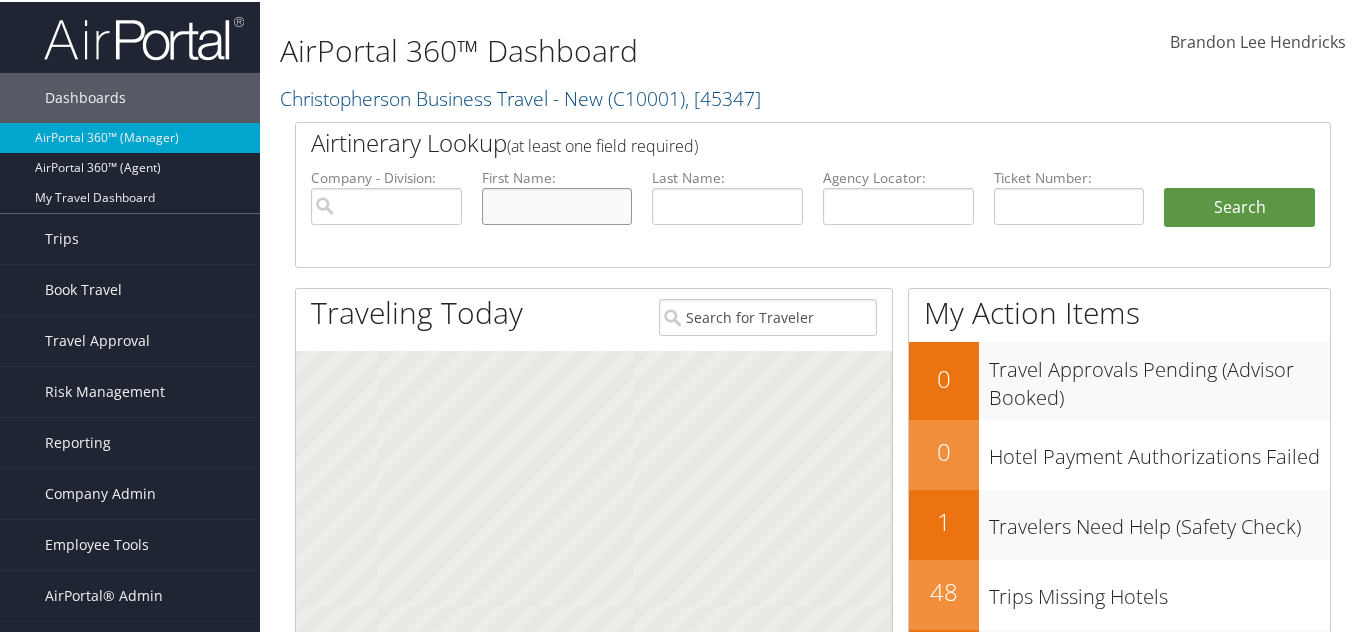 click at bounding box center (557, 204) 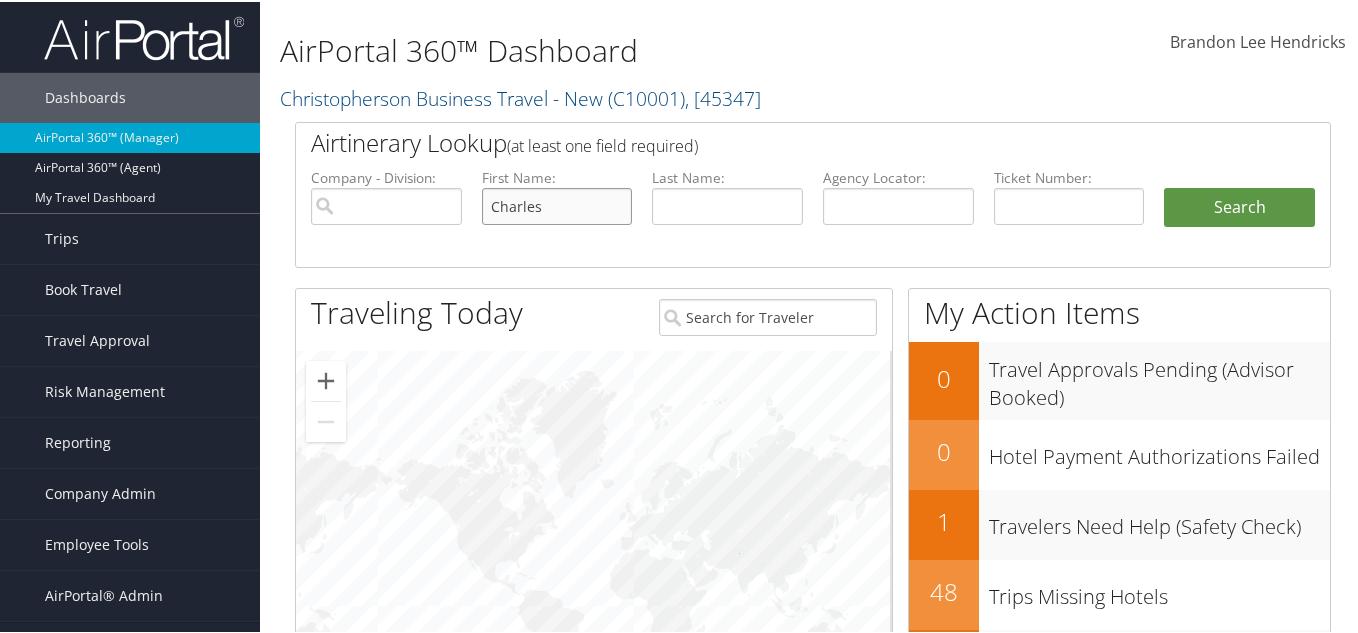 type on "[FIRST]" 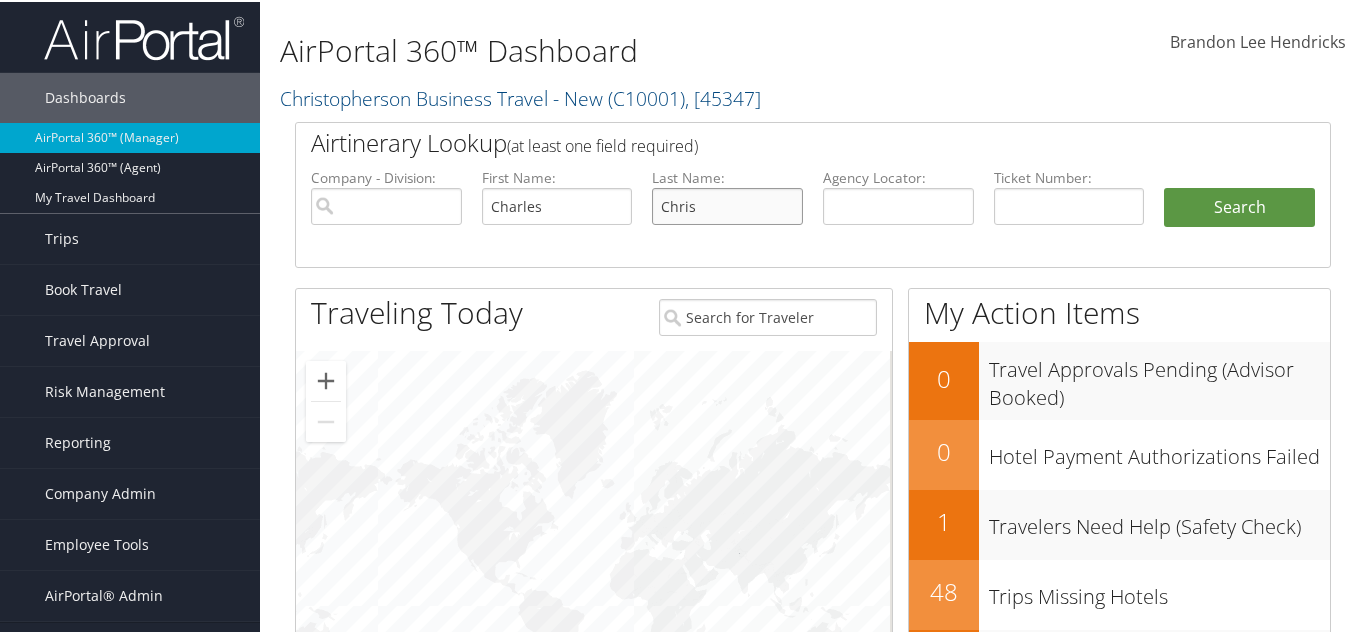 type on "Chris" 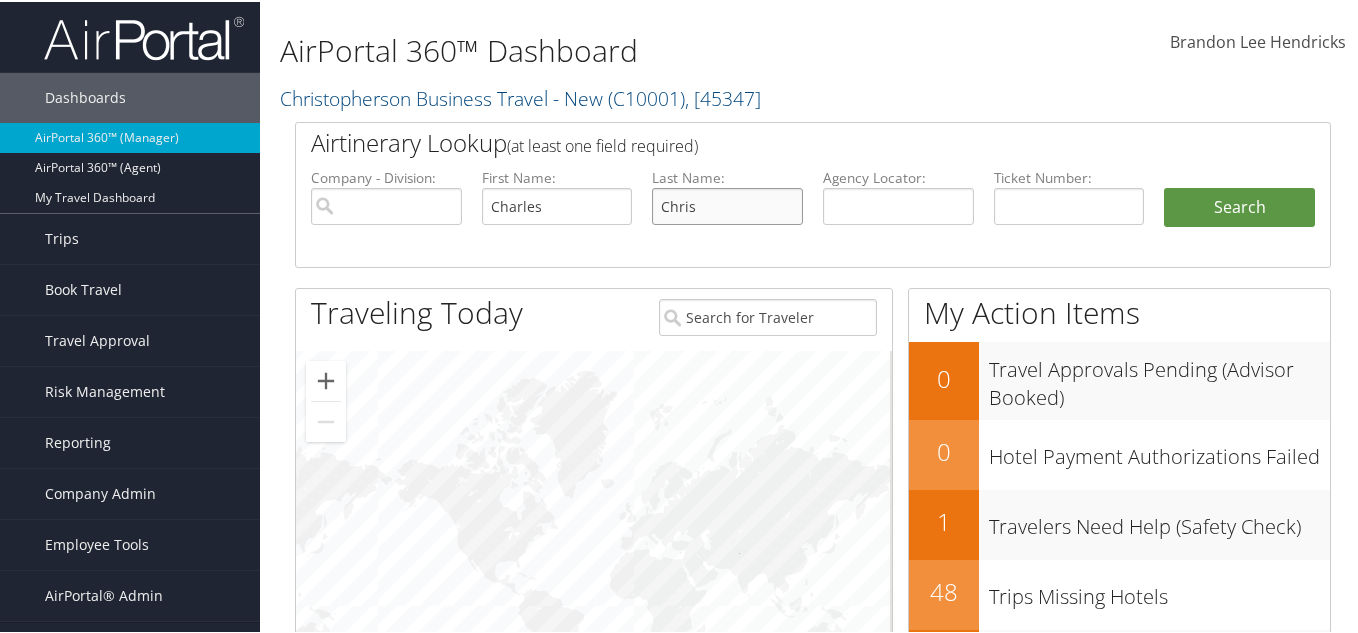 click on "Search" at bounding box center (1239, 206) 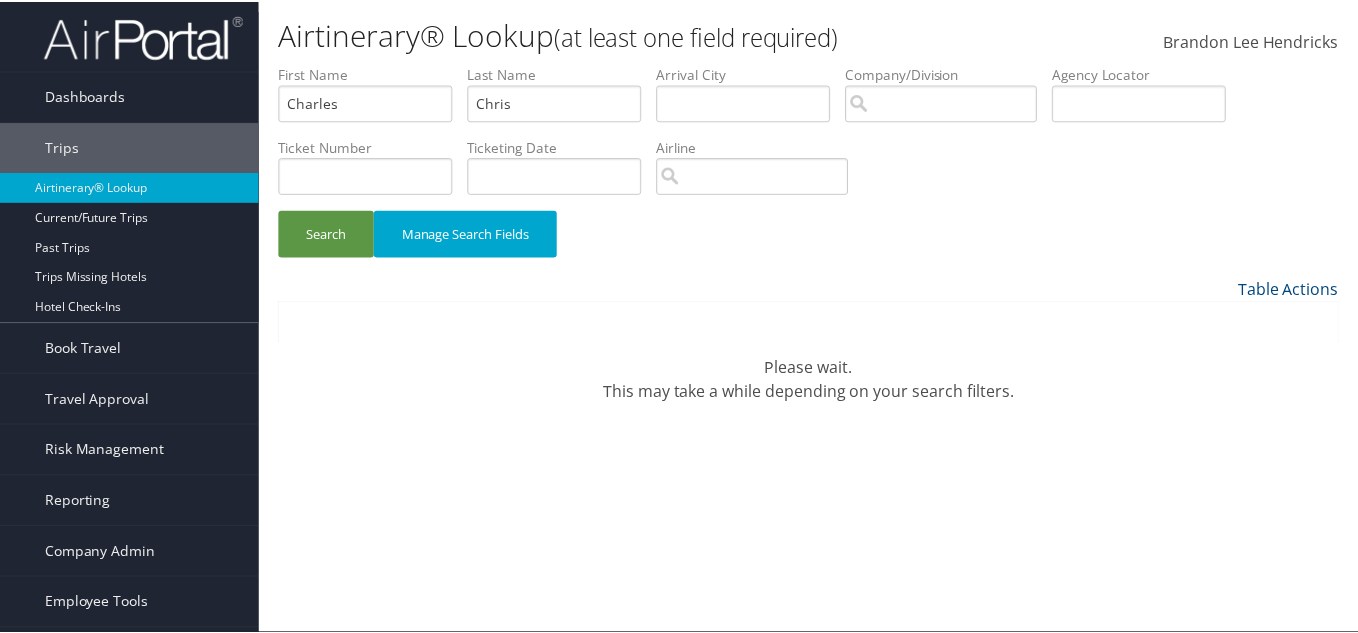 scroll, scrollTop: 0, scrollLeft: 0, axis: both 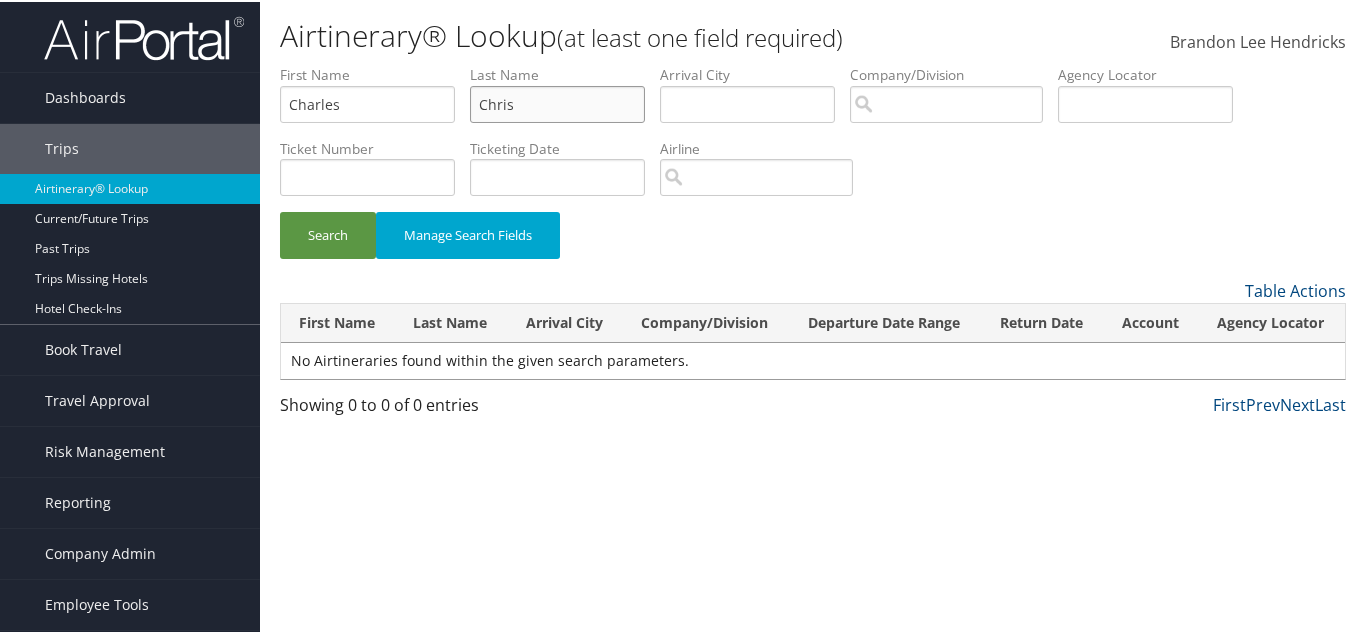 click on "First Name [FIRST] Last Name [LAST] Departure City Arrival City Company/Division Airport/City Code Departure Date Range Agency Locator Ticket Number Ticketing Date Invoice Number Flight Number Agent Name Air Confirmation Hotel Confirmation Credit Card - Last 4 Digits Airline Car Rental Chain Hotel Chain Rail Vendor Authorization Billable Client Code Cost Center Department Explanation Manager ID Project Purpose Region Traveler ID" at bounding box center [813, 63] 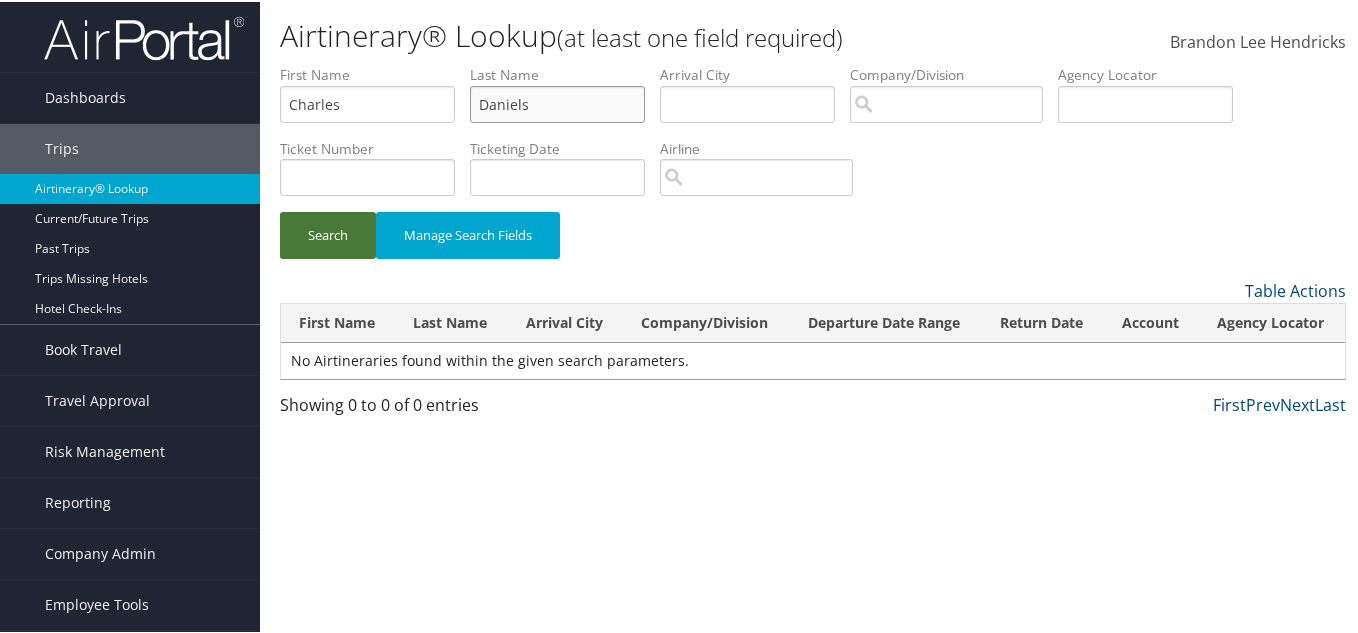type on "Daniels" 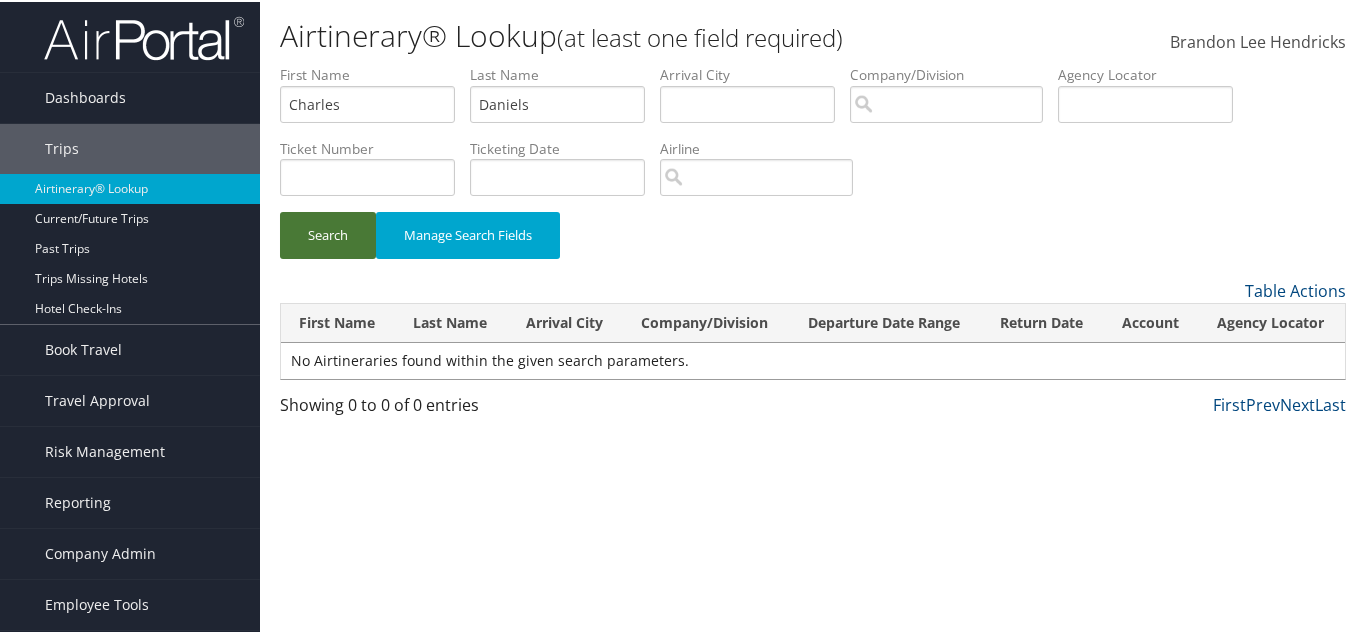 click on "Search" at bounding box center (328, 233) 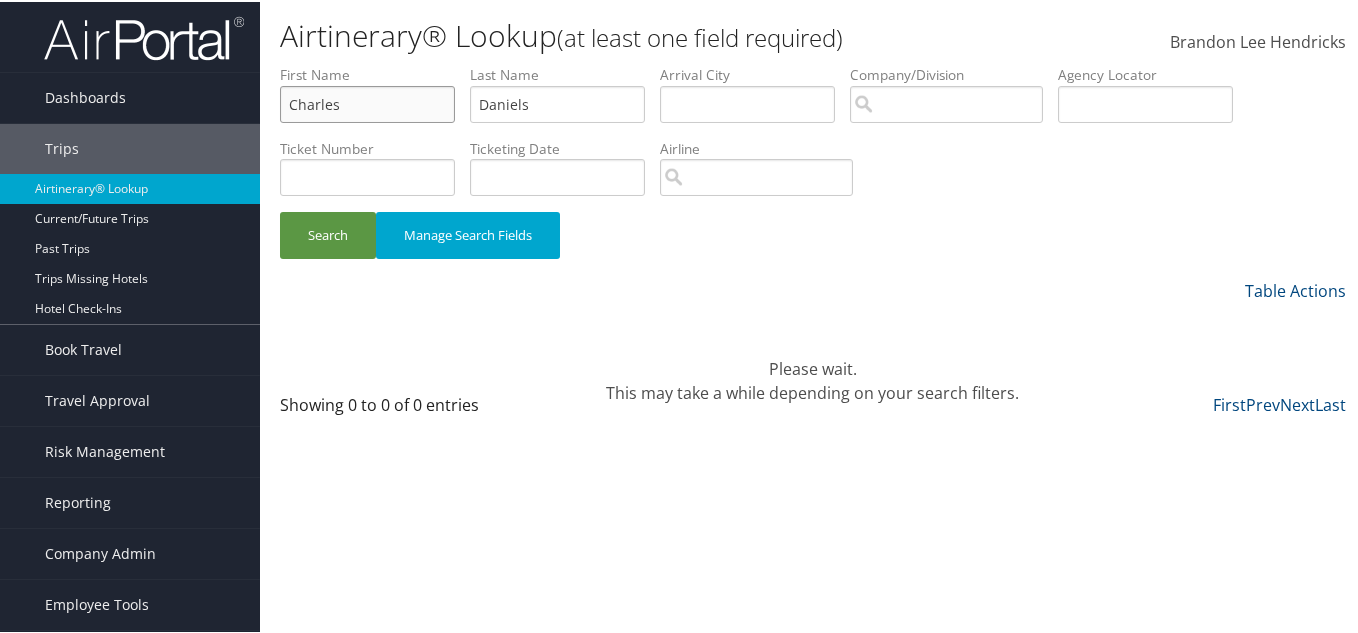 click on "Charles" at bounding box center (367, 102) 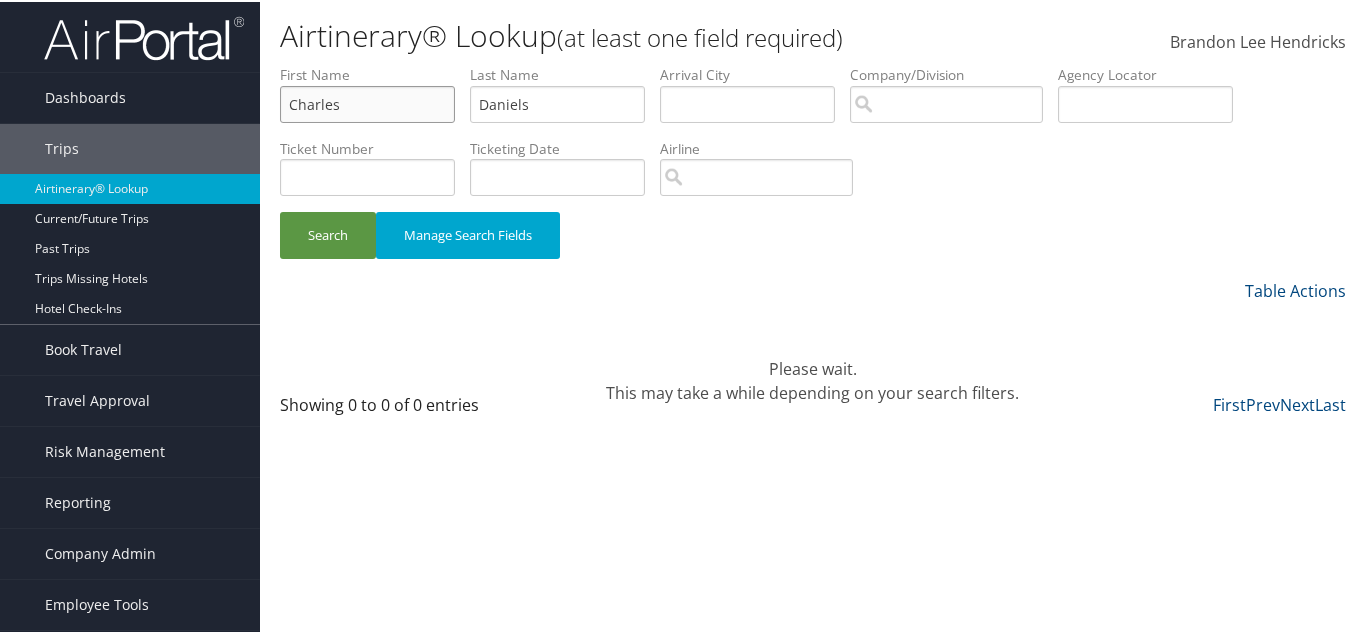 paste on "[FIRST]" 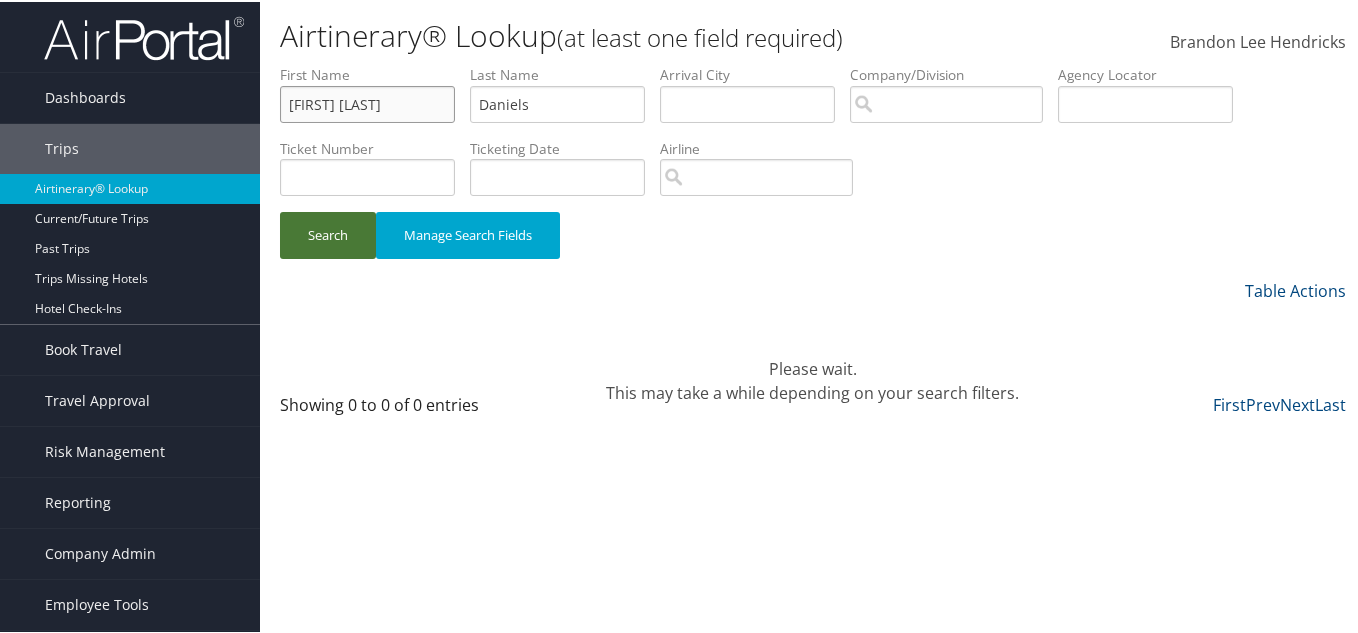 type on "[FIRST] [LAST]" 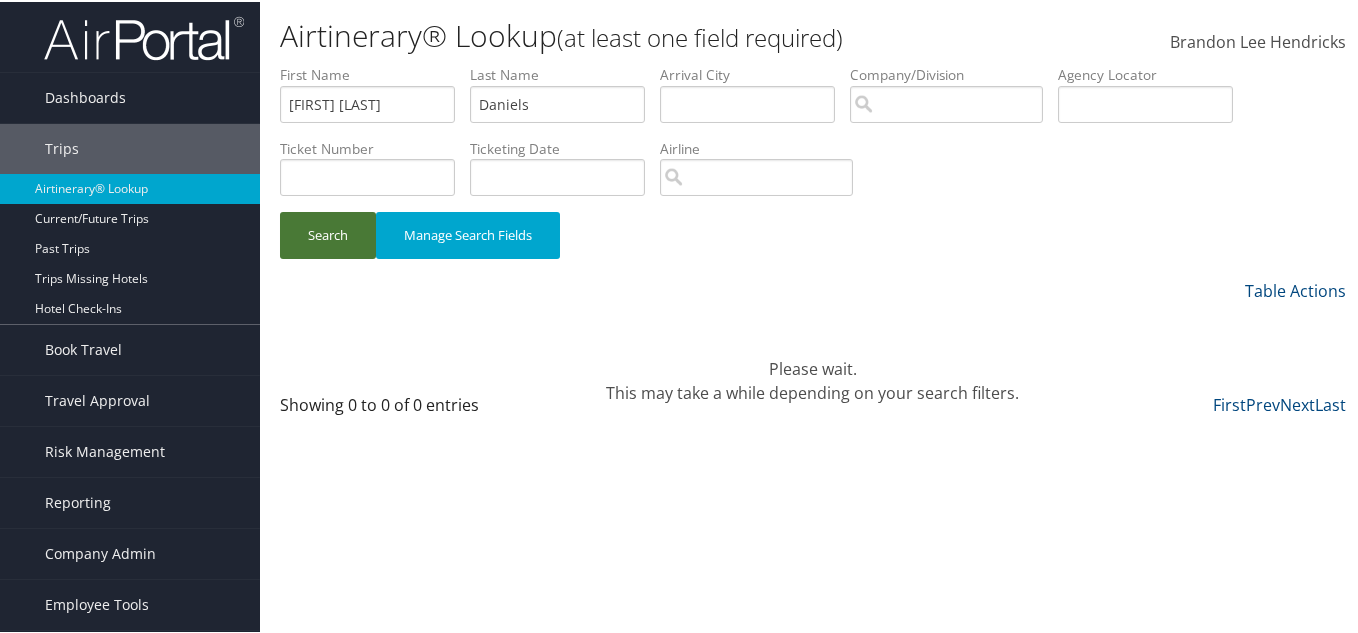 click on "Search" at bounding box center [328, 233] 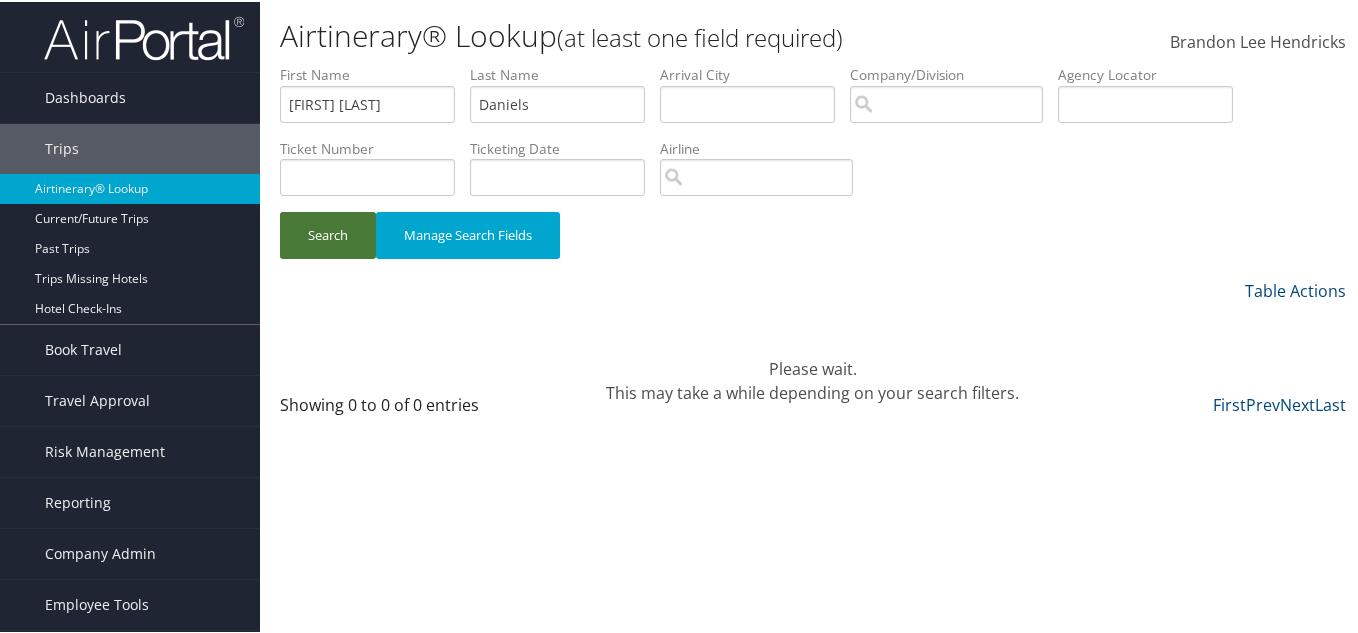 click on "Search" at bounding box center (328, 233) 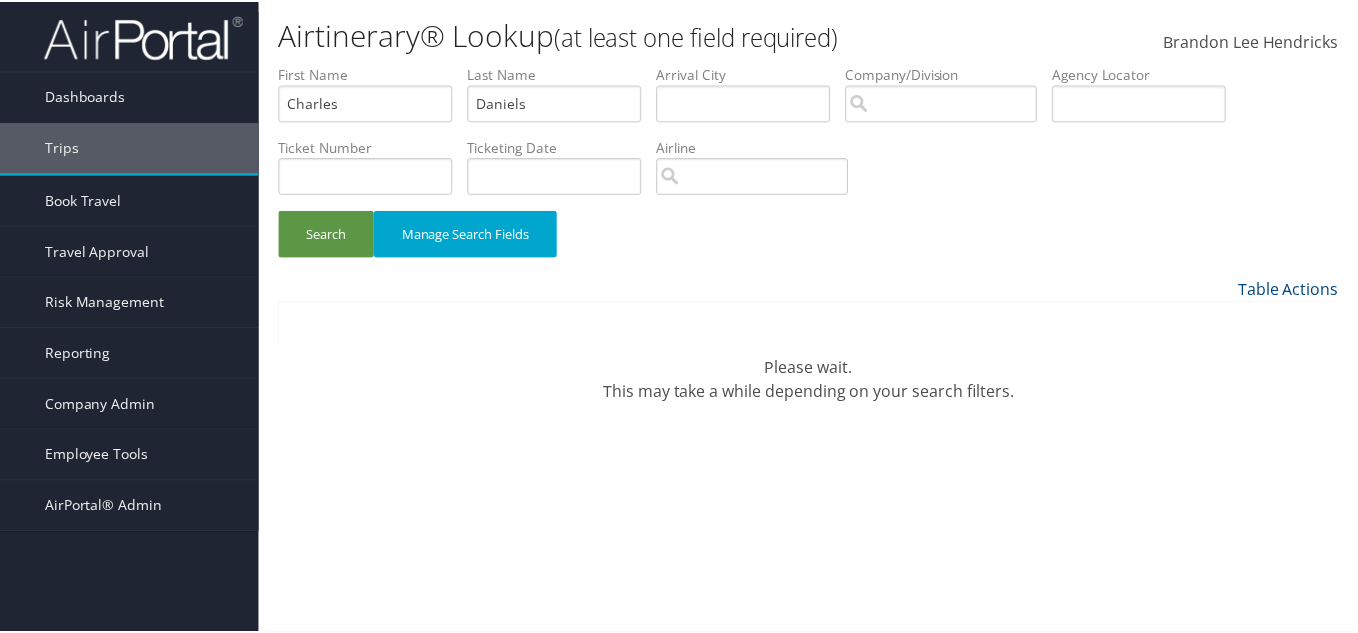scroll, scrollTop: 0, scrollLeft: 0, axis: both 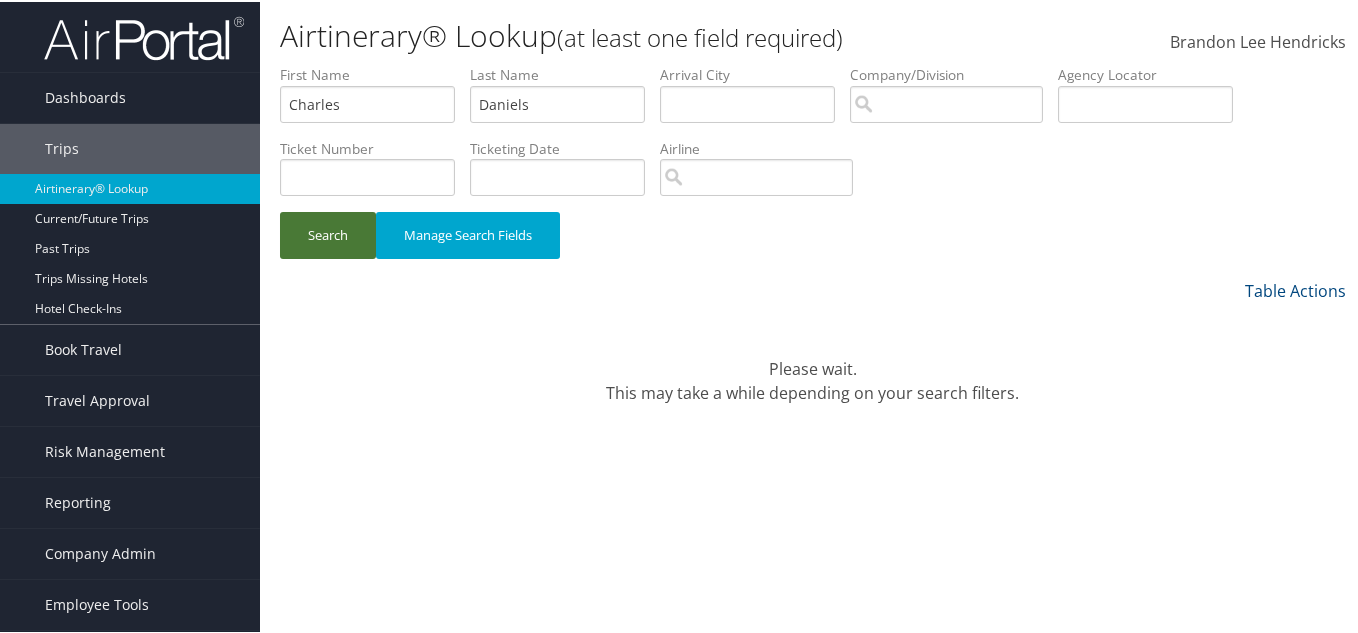 click on "Search" at bounding box center [328, 233] 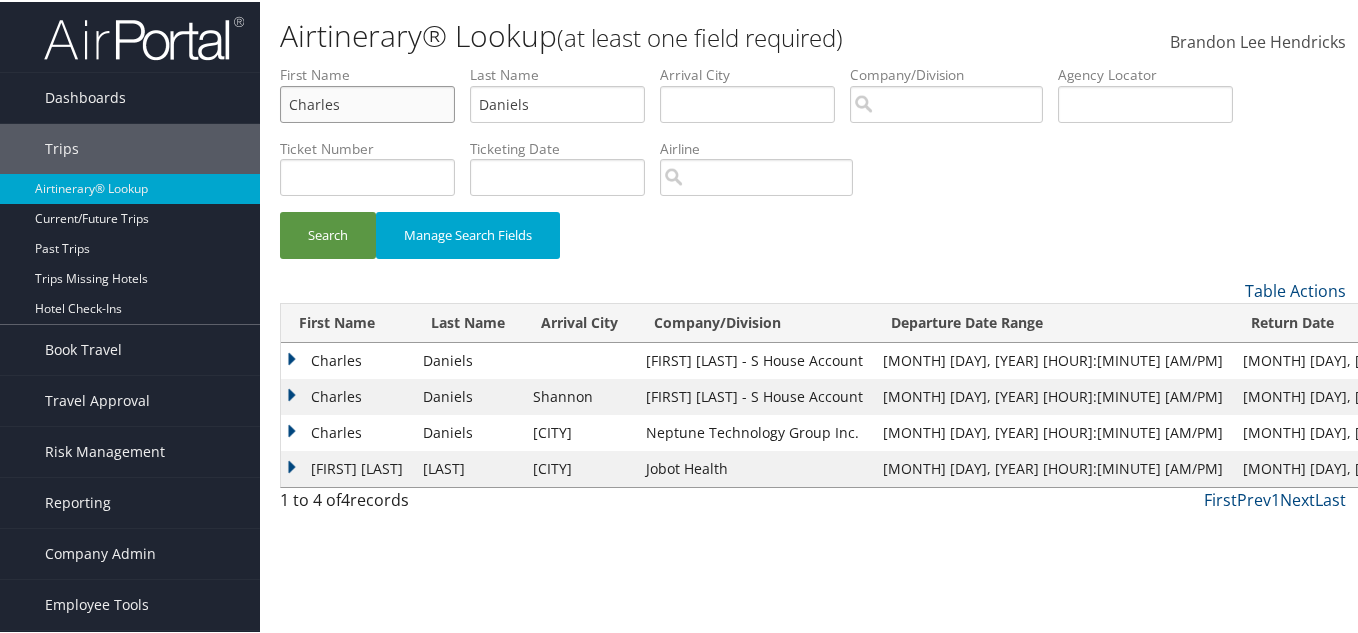 drag, startPoint x: 436, startPoint y: 120, endPoint x: 288, endPoint y: 123, distance: 148.0304 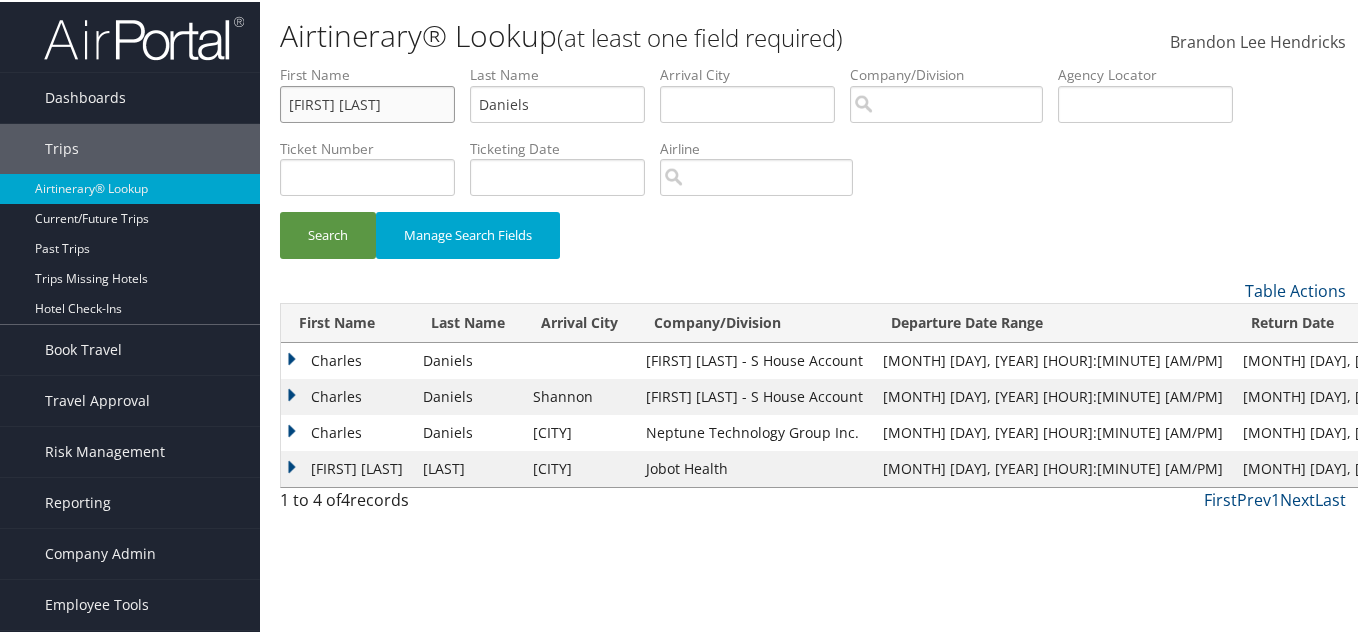 click on "[FIRST] [LAST]" at bounding box center (367, 102) 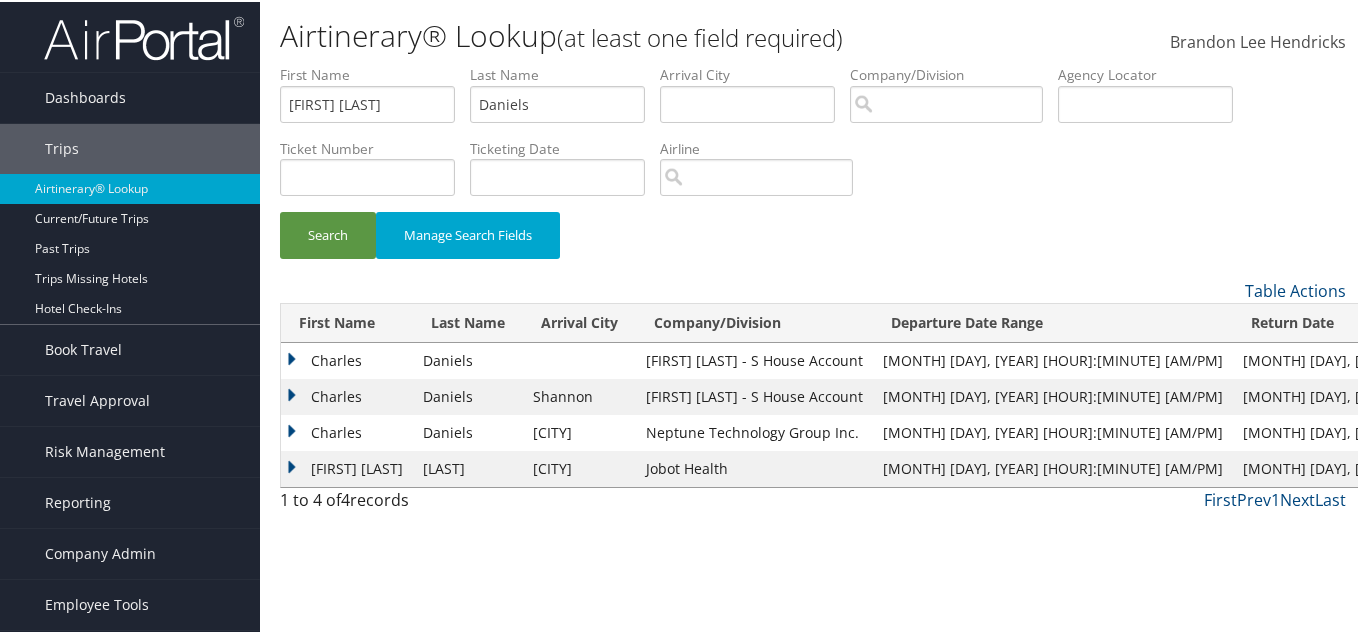 click on "Ticket Number" at bounding box center [375, 147] 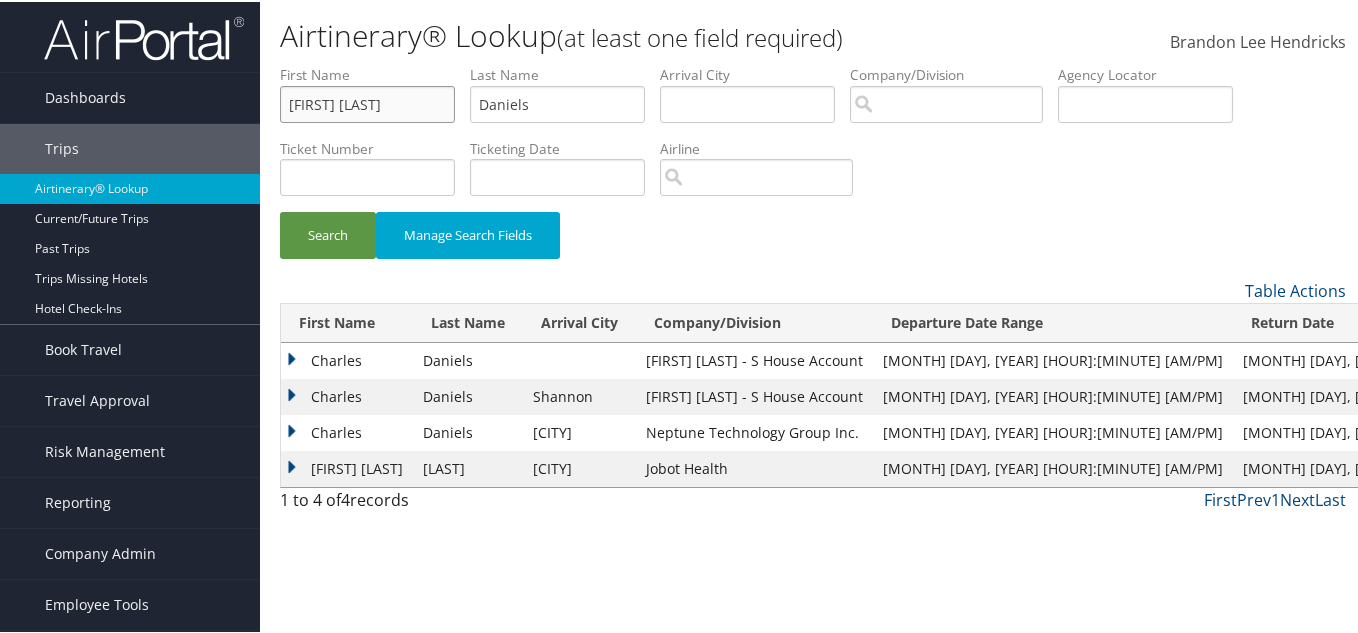 click on "[FIRST] [LAST]" at bounding box center [367, 102] 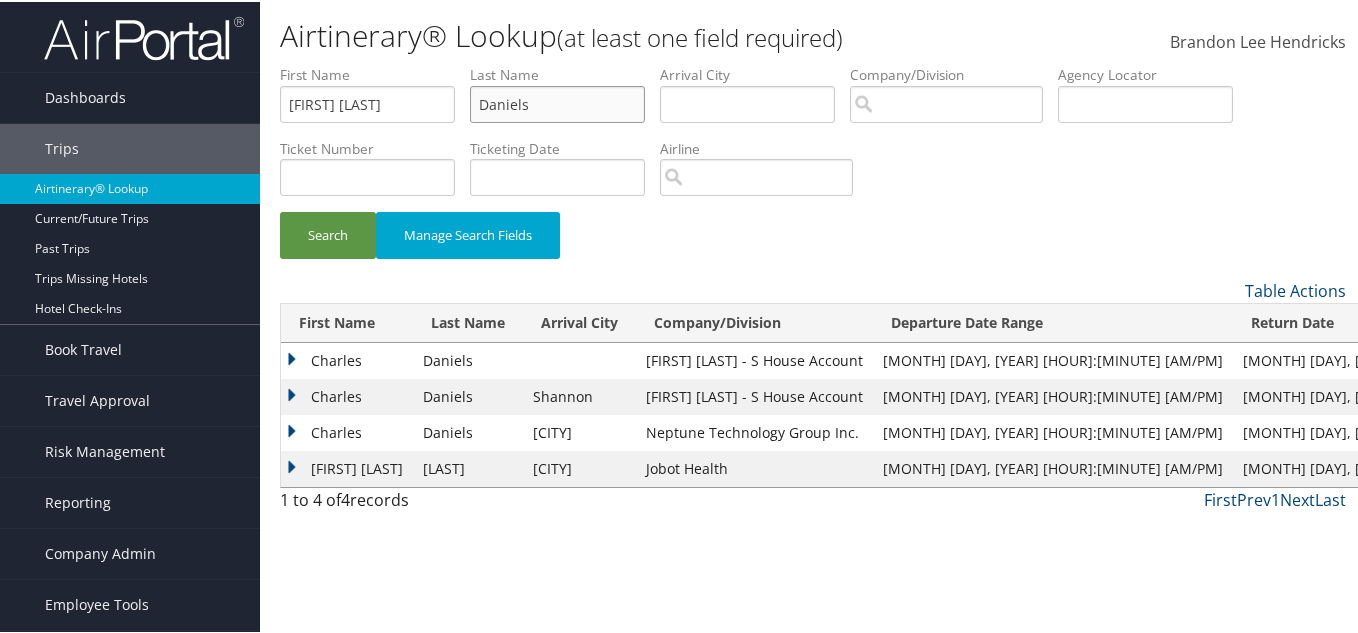 click on "Daniels" at bounding box center (557, 102) 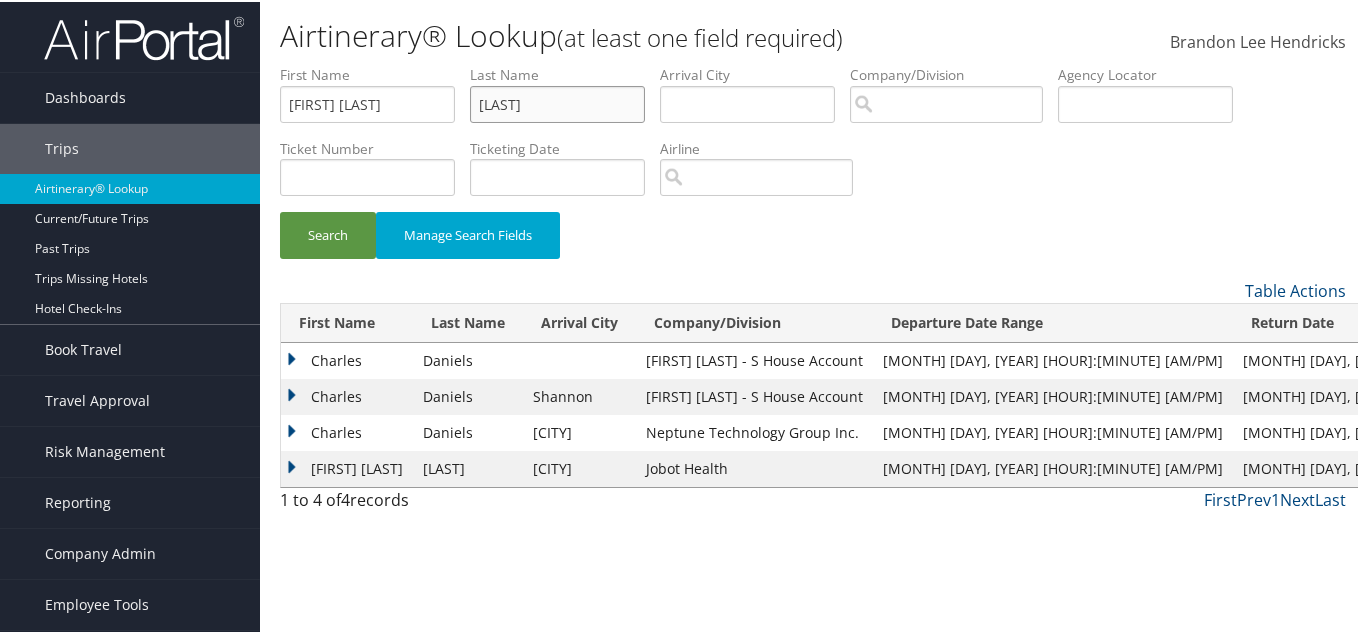 type on "[LAST]" 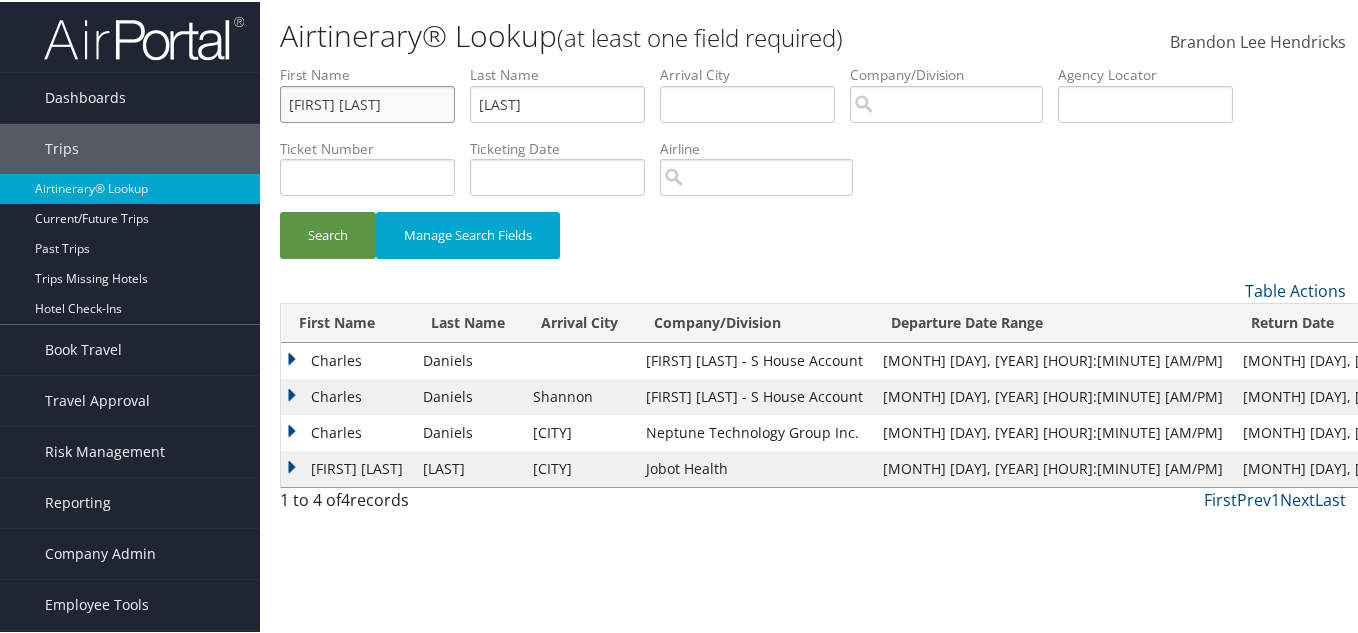 click on "[FIRST] [LAST]" at bounding box center (367, 102) 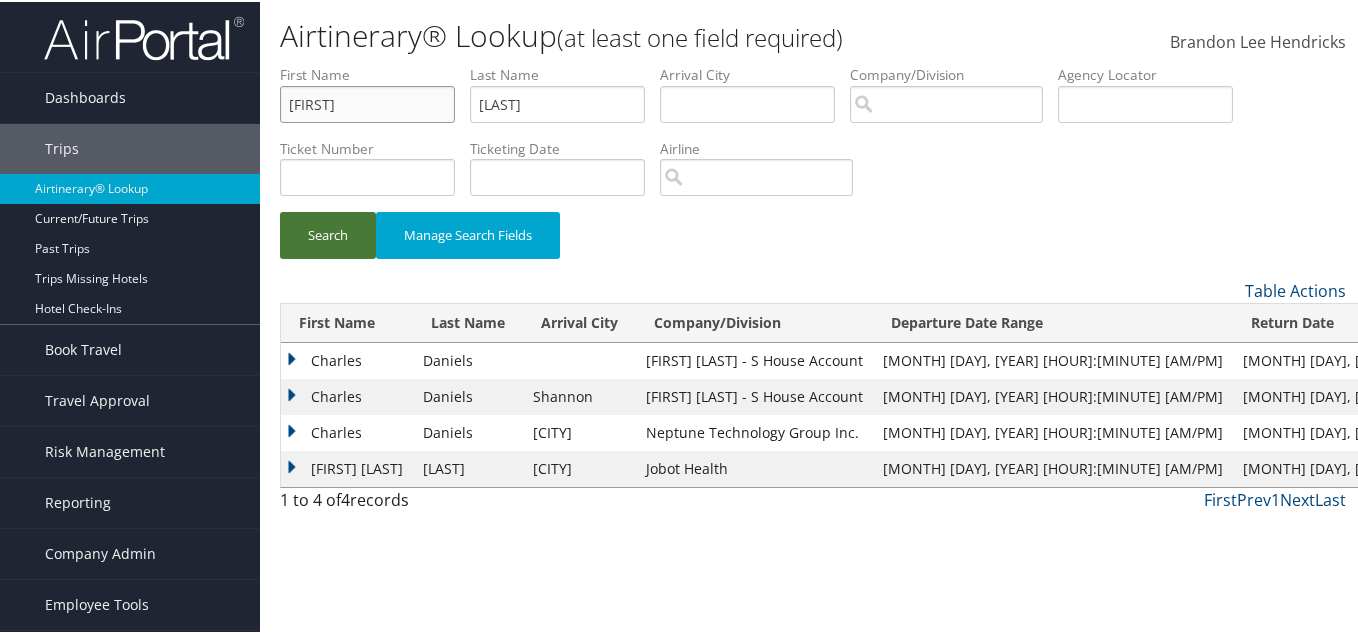 type on "[FIRST]" 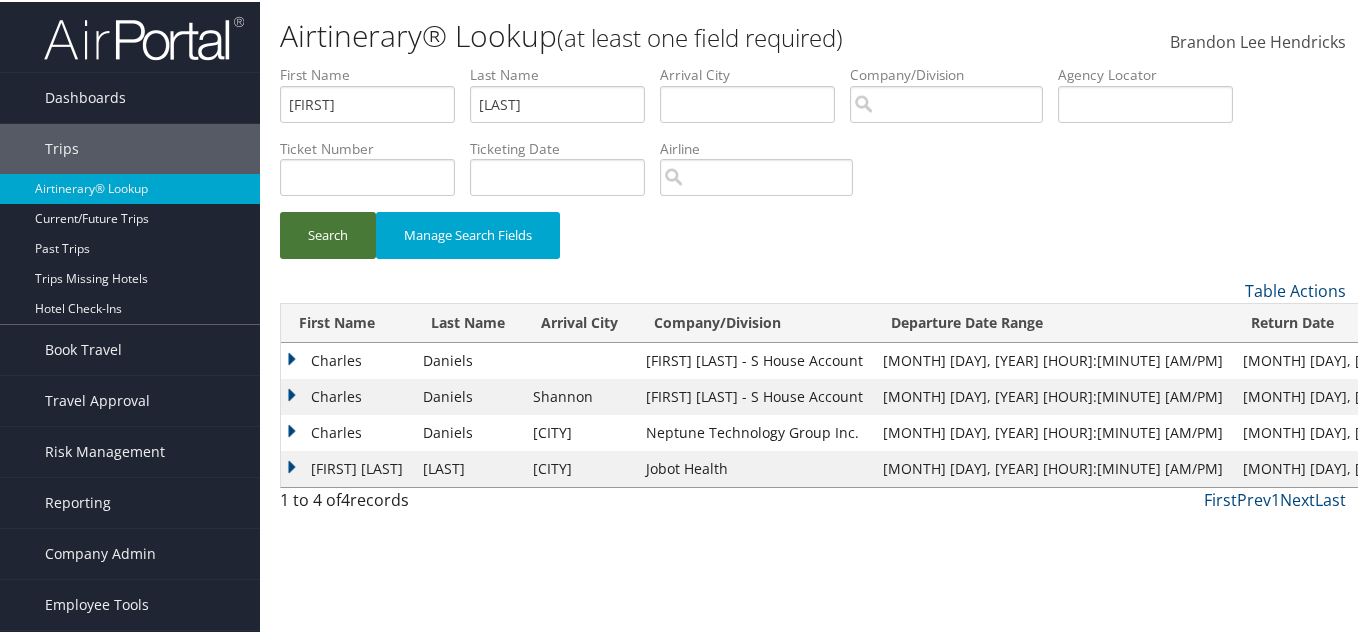 click on "Search" at bounding box center (328, 233) 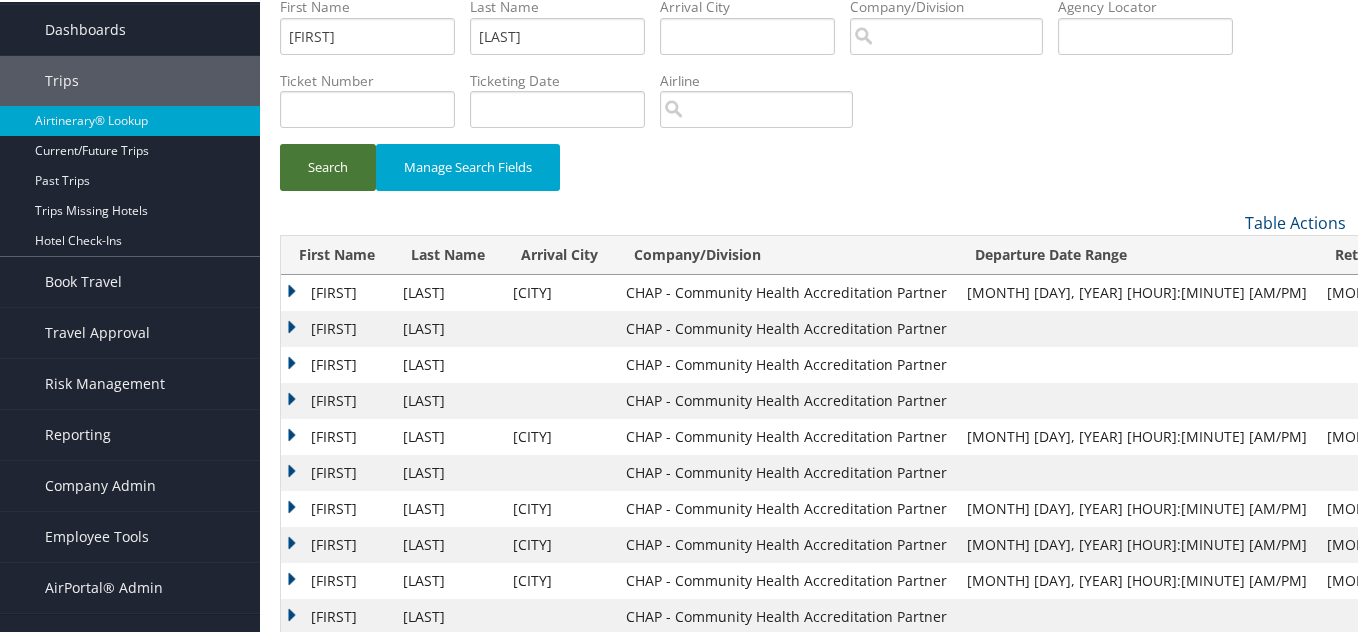 scroll, scrollTop: 100, scrollLeft: 0, axis: vertical 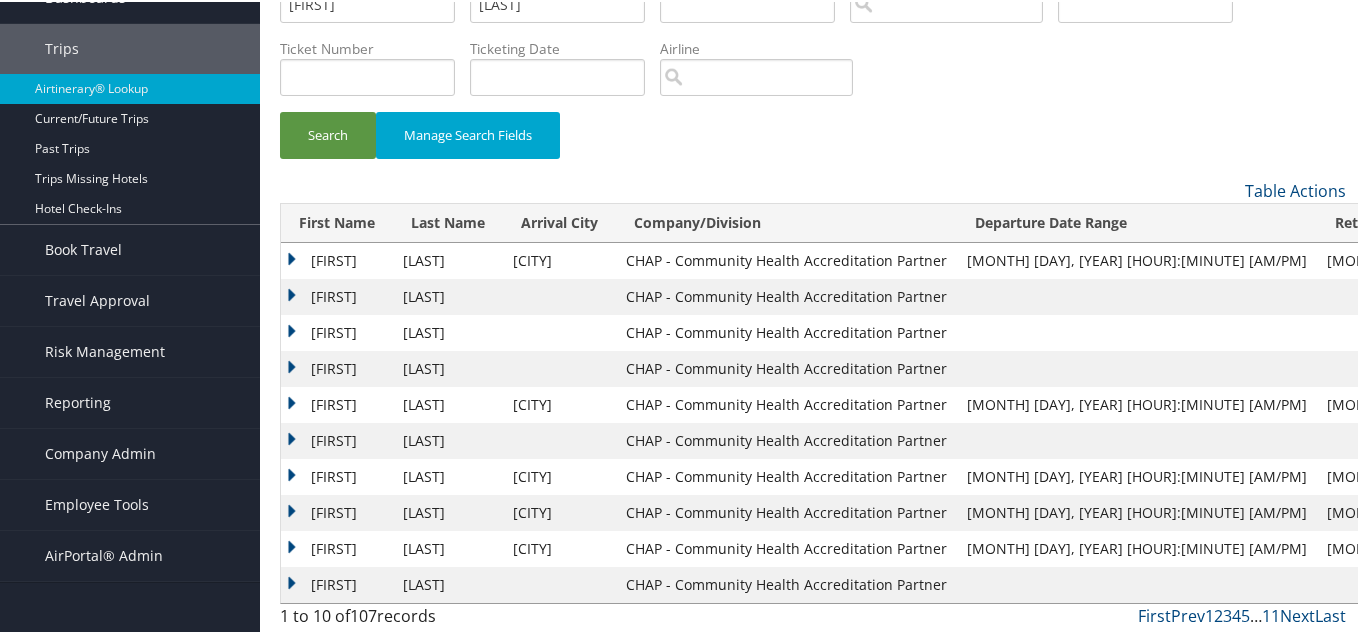 drag, startPoint x: 503, startPoint y: 255, endPoint x: 480, endPoint y: 259, distance: 23.345236 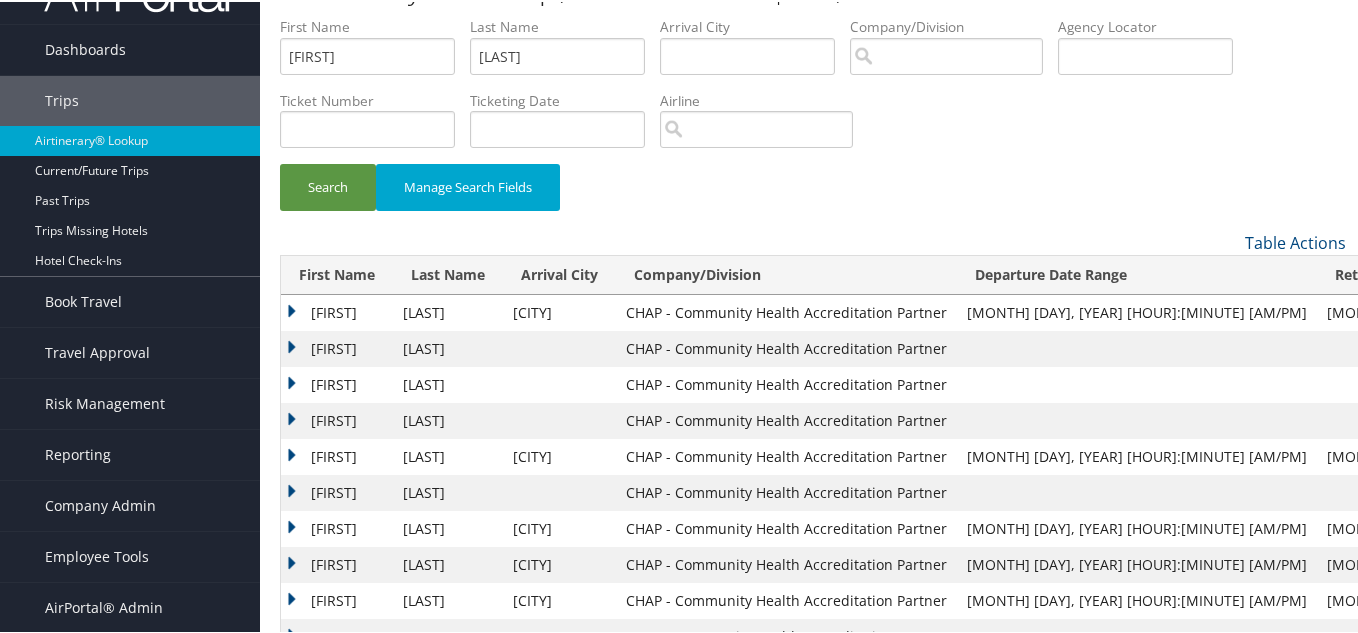 scroll, scrollTop: 0, scrollLeft: 0, axis: both 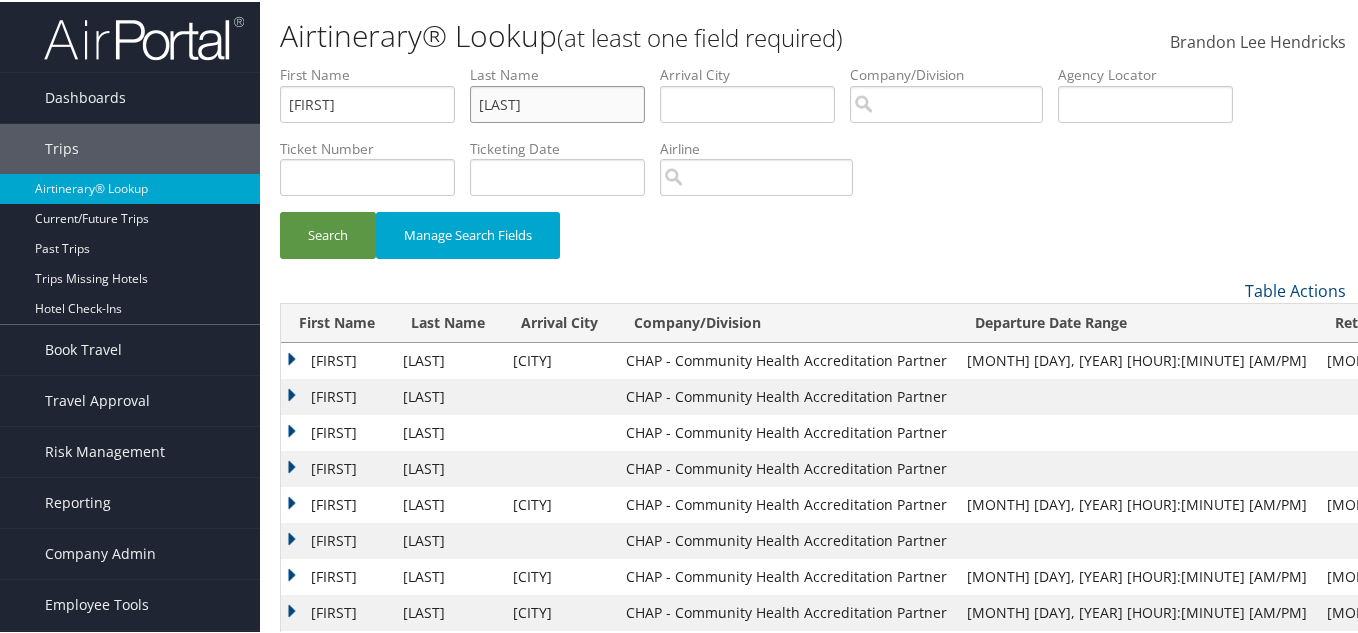 drag, startPoint x: 459, startPoint y: 101, endPoint x: 349, endPoint y: 105, distance: 110.0727 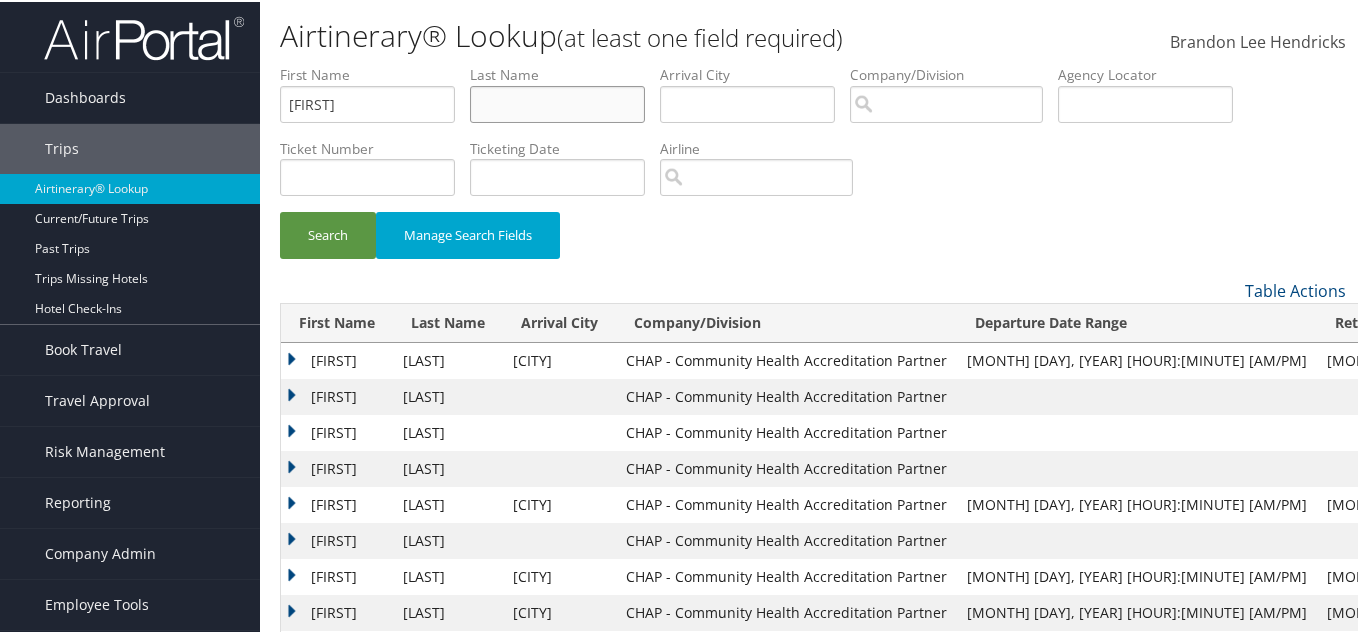 type 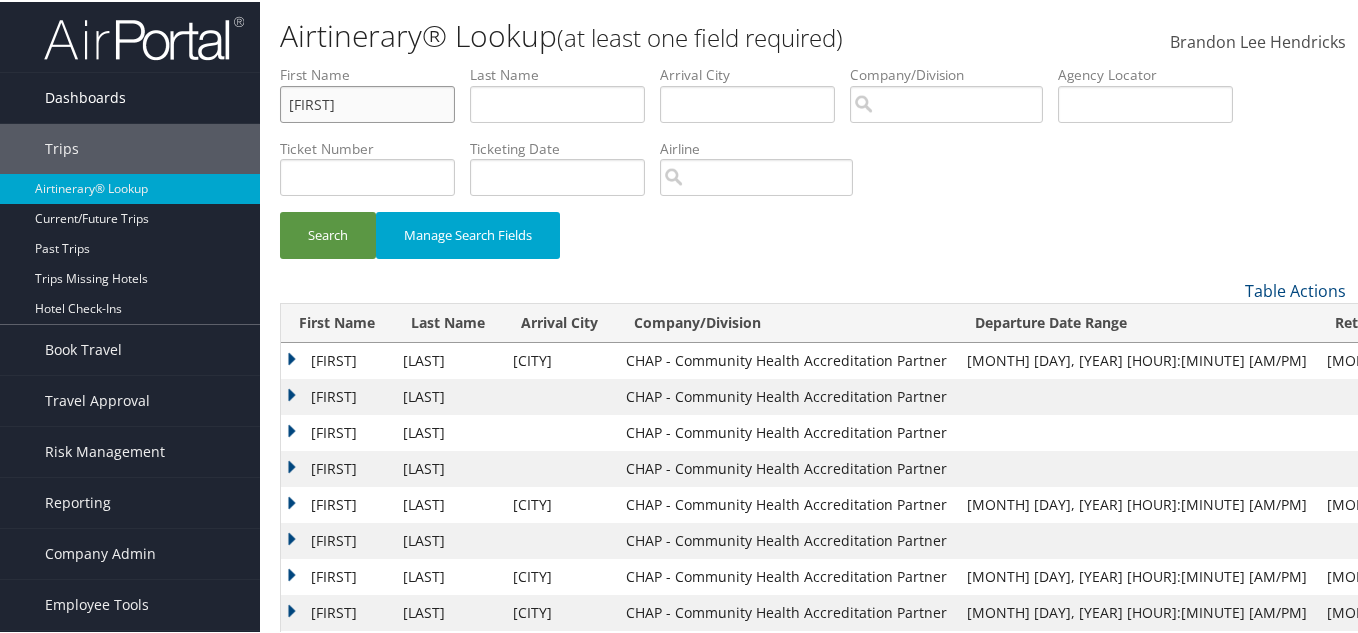 drag, startPoint x: 308, startPoint y: 99, endPoint x: 245, endPoint y: 100, distance: 63.007935 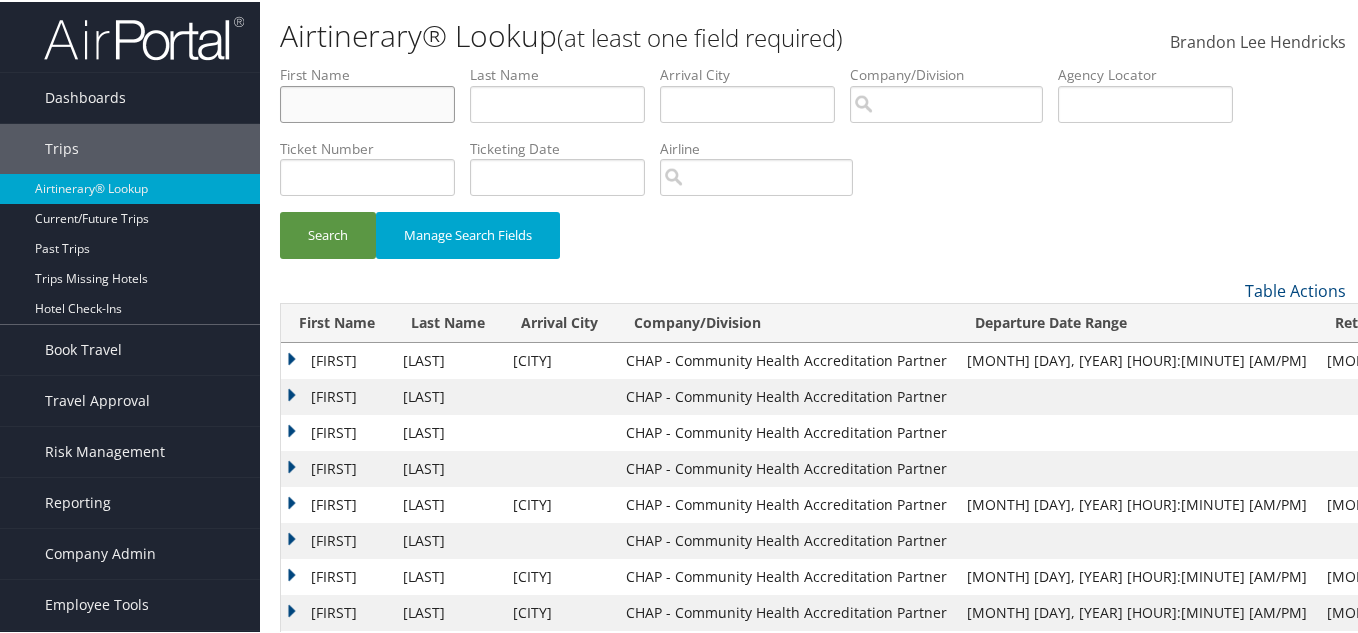 type 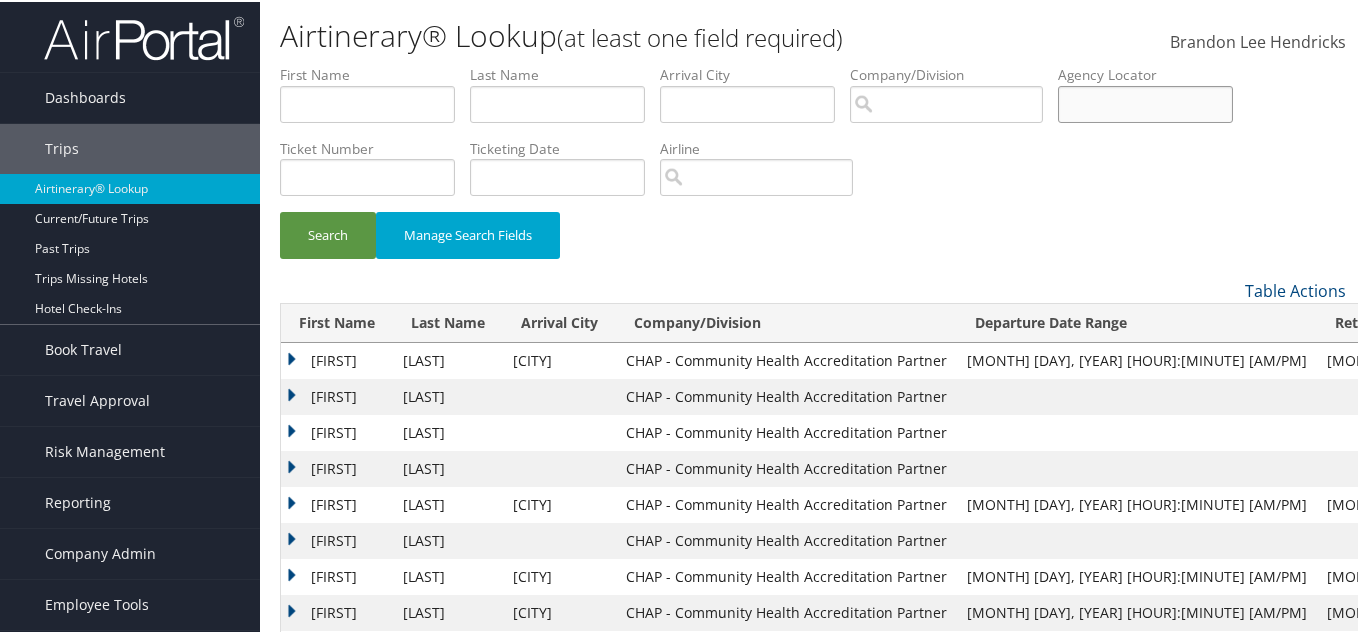 click at bounding box center (1145, 102) 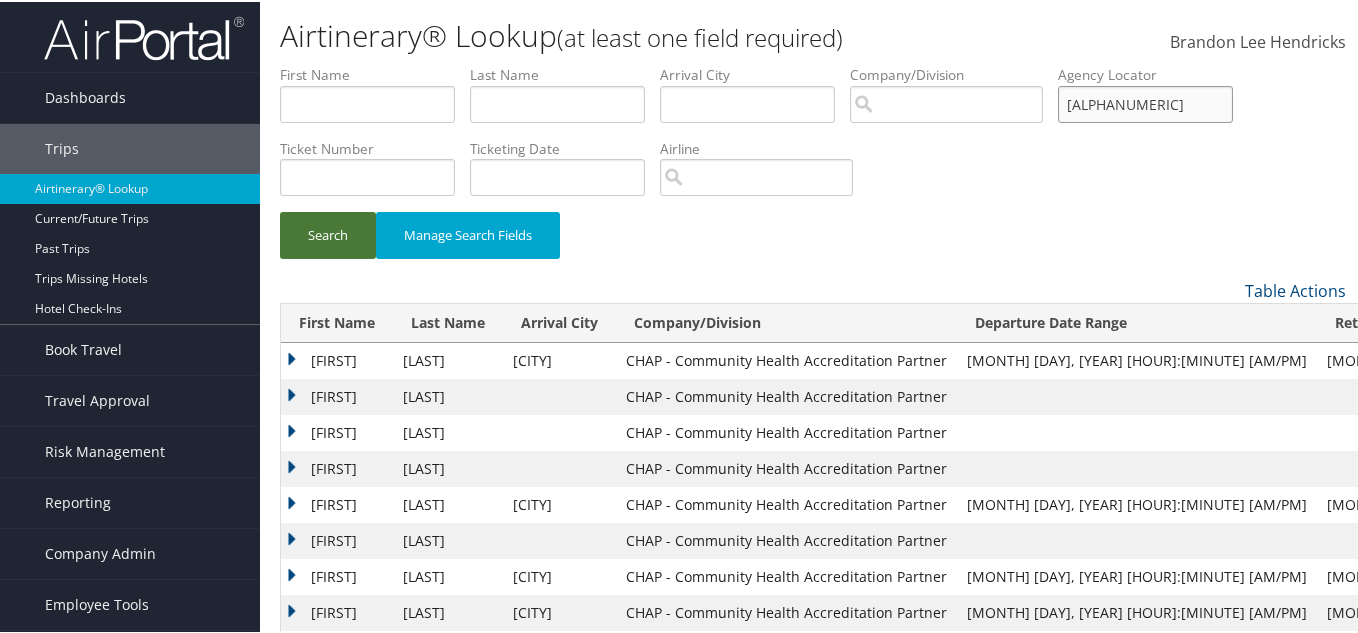 type on "CZX0Y9" 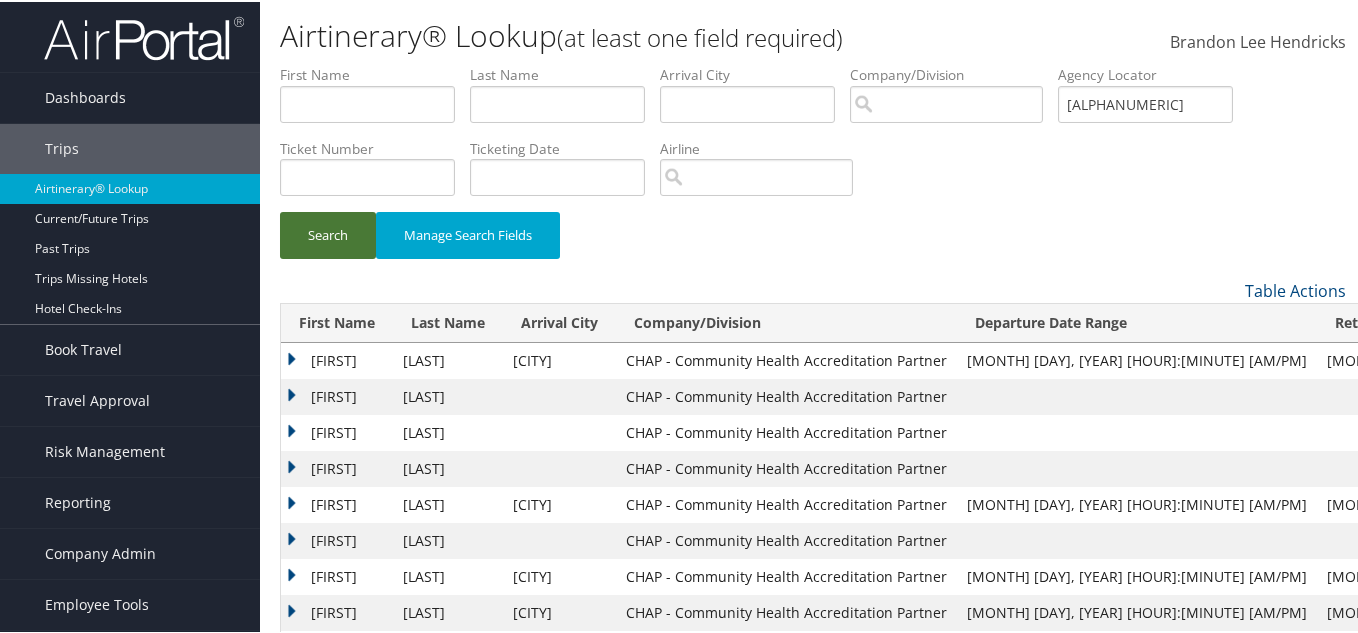 click on "Search" at bounding box center [328, 233] 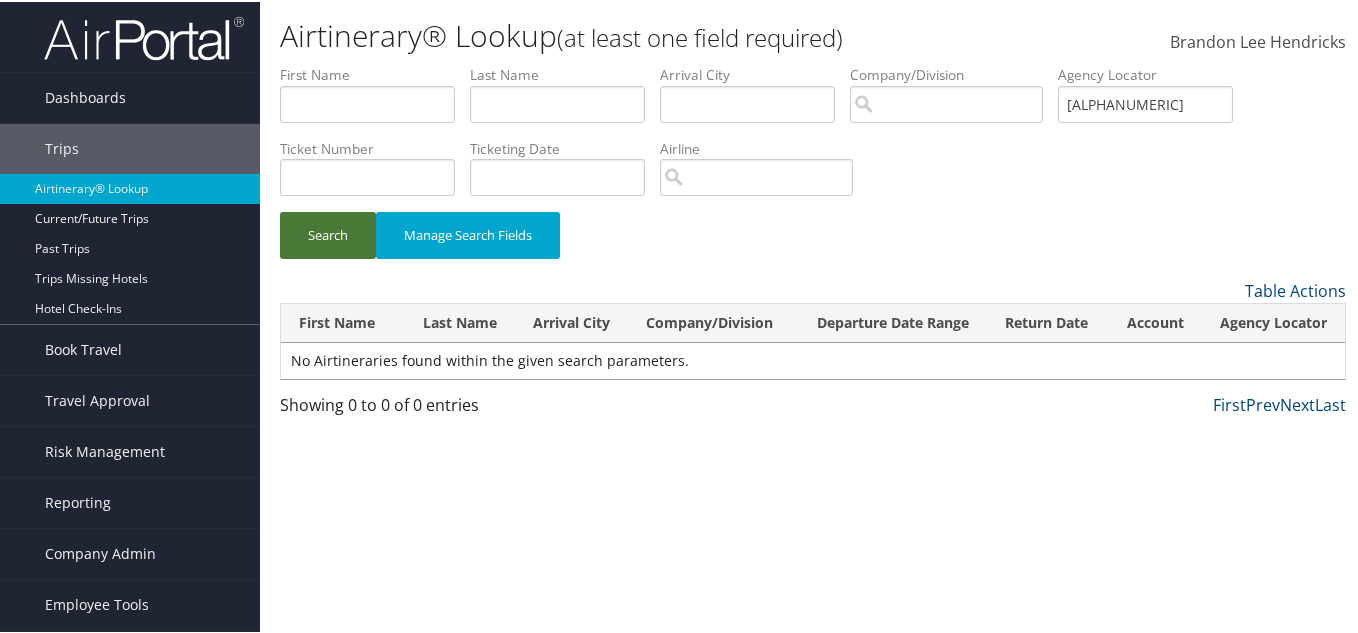 click on "Search" at bounding box center (328, 233) 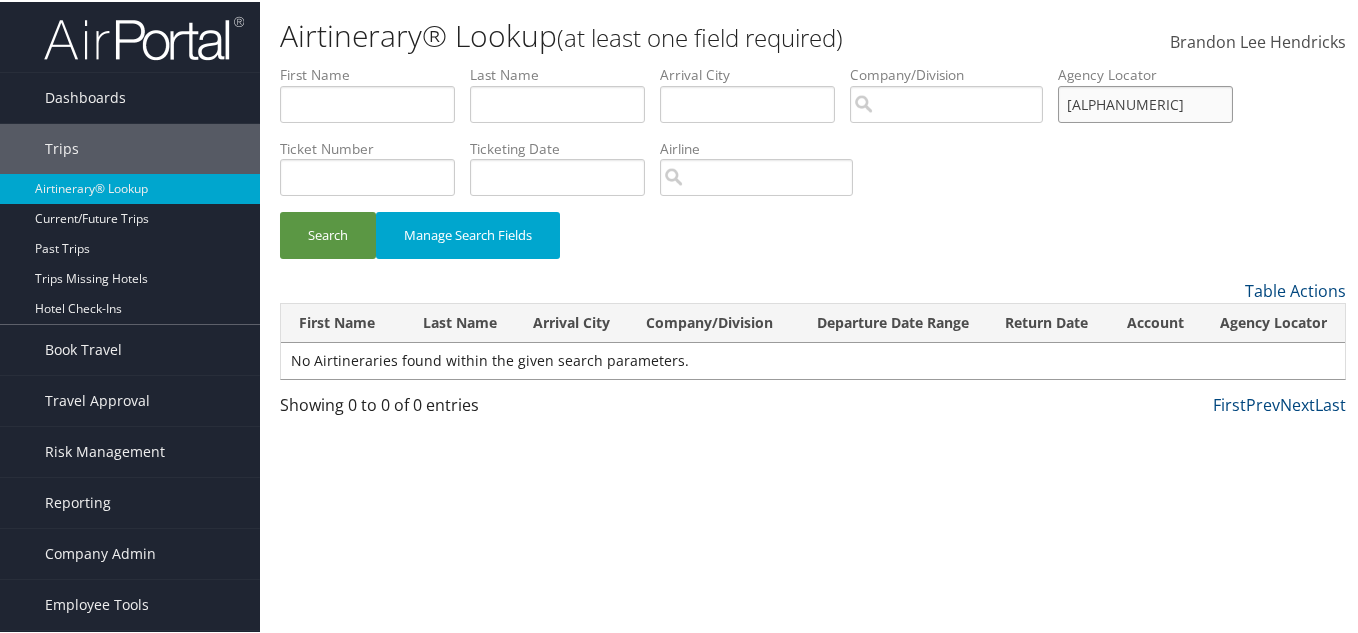 click on "CZX0Y9" at bounding box center [1145, 102] 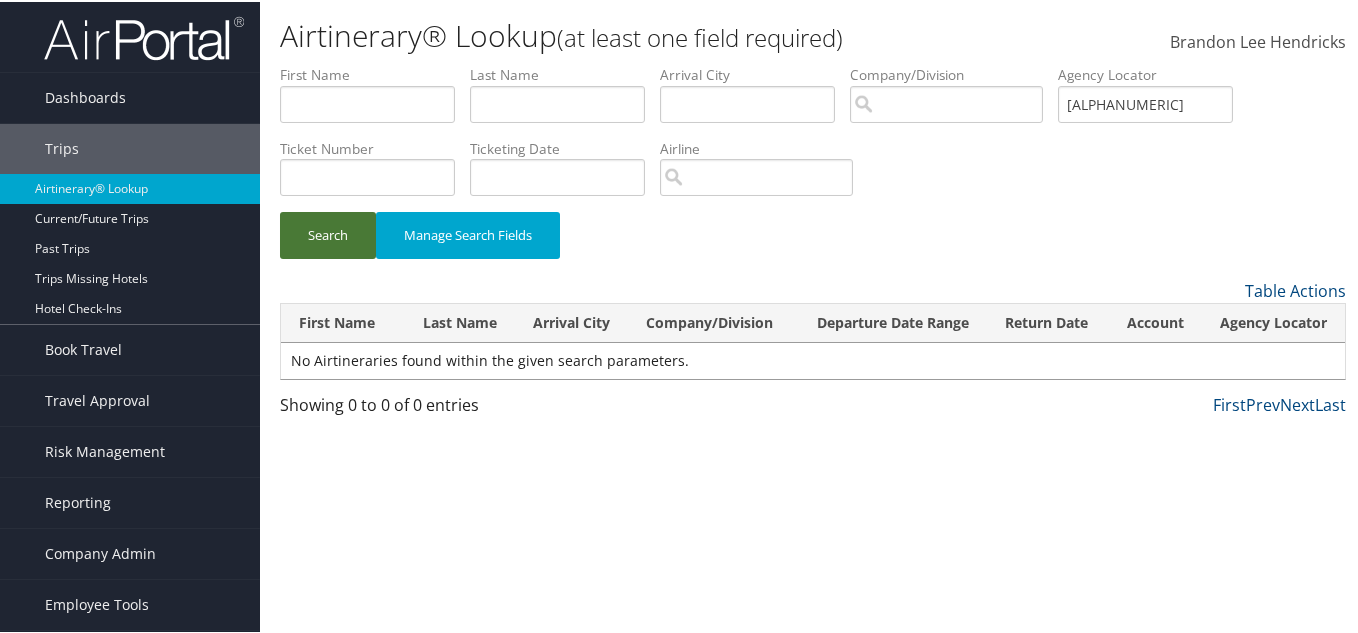 click on "Search" at bounding box center [328, 233] 